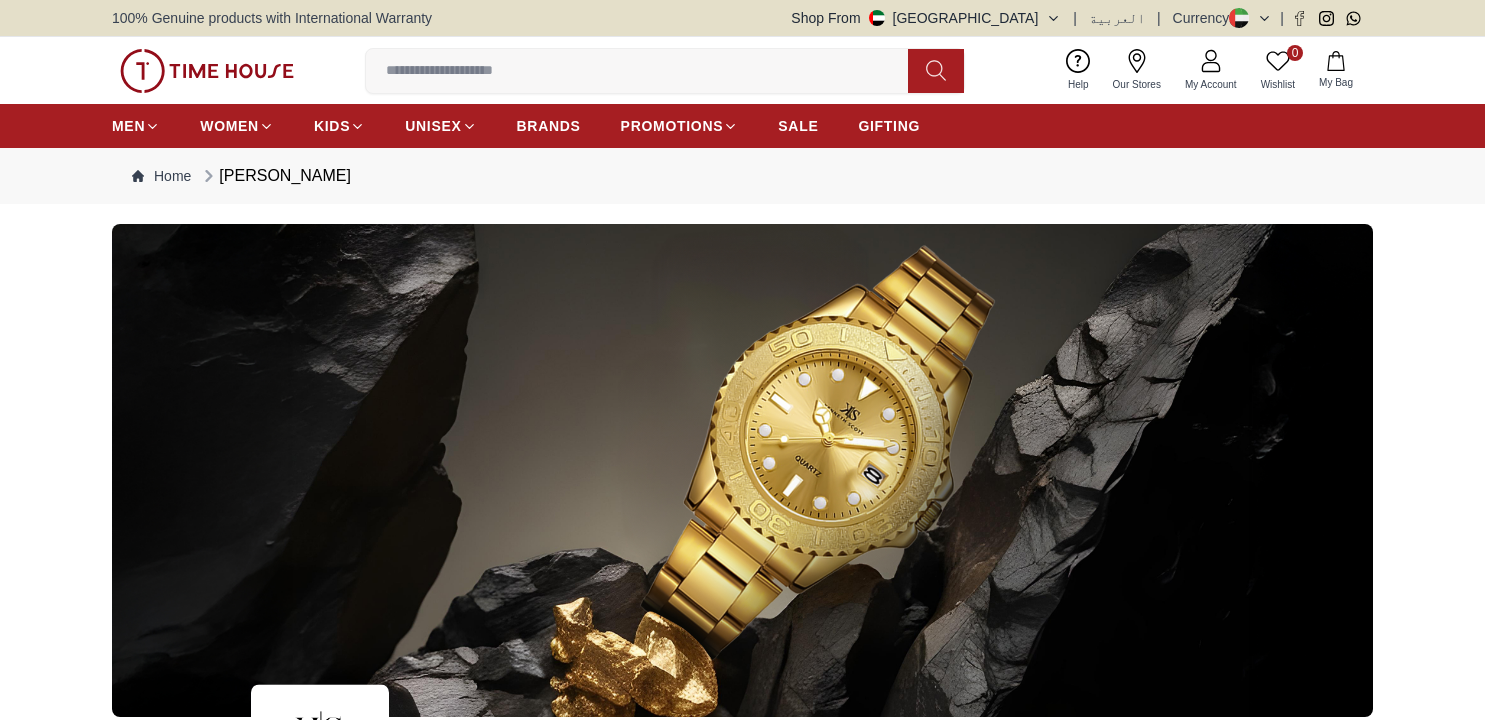 scroll, scrollTop: 0, scrollLeft: 0, axis: both 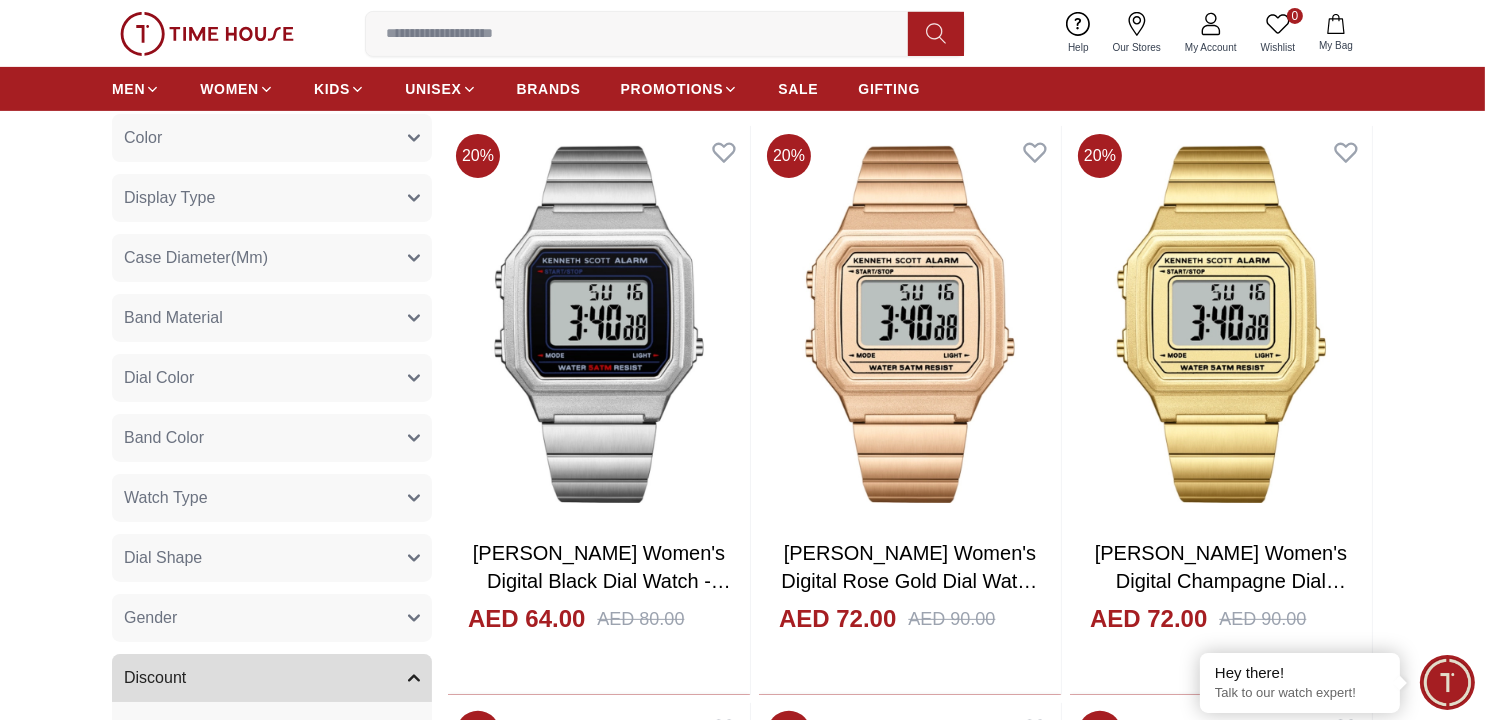 click on "Gender" at bounding box center [272, 618] 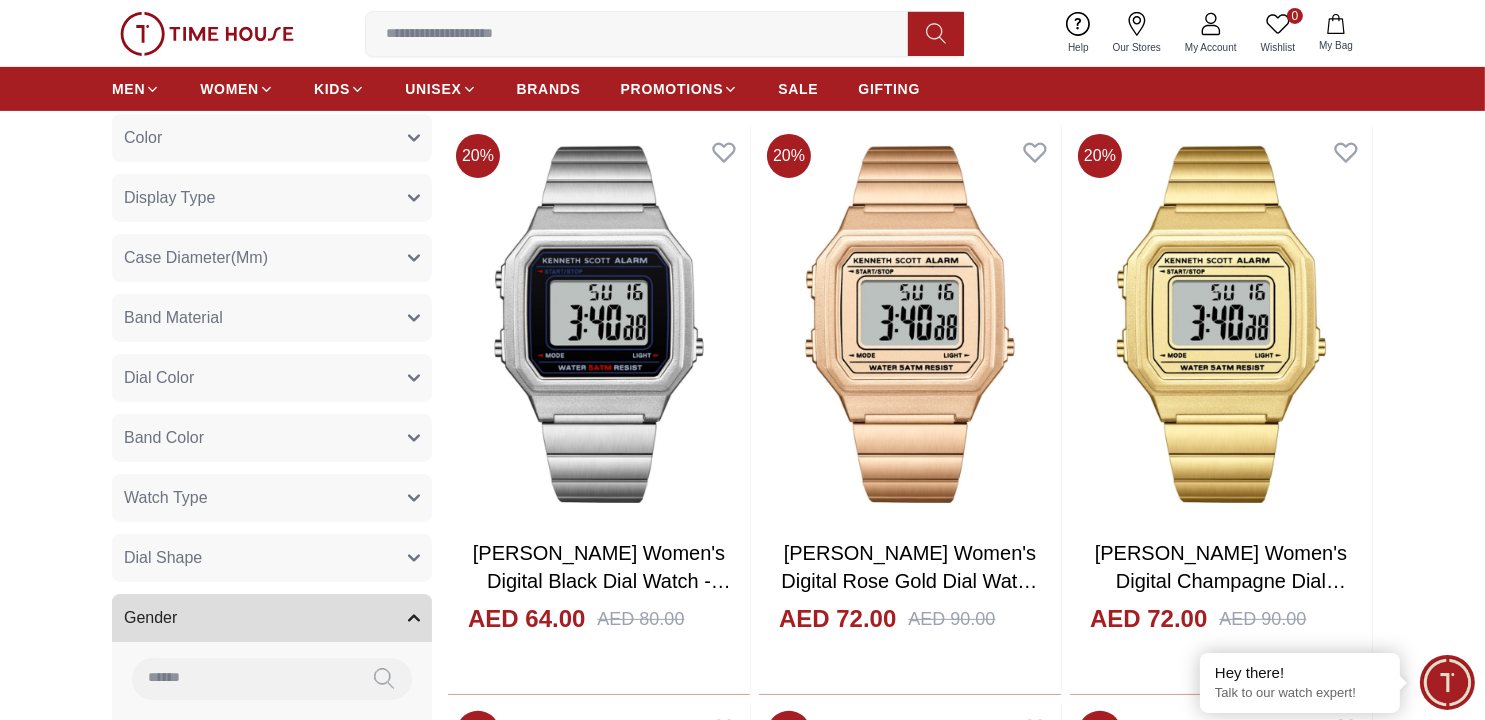 scroll, scrollTop: 1123, scrollLeft: 0, axis: vertical 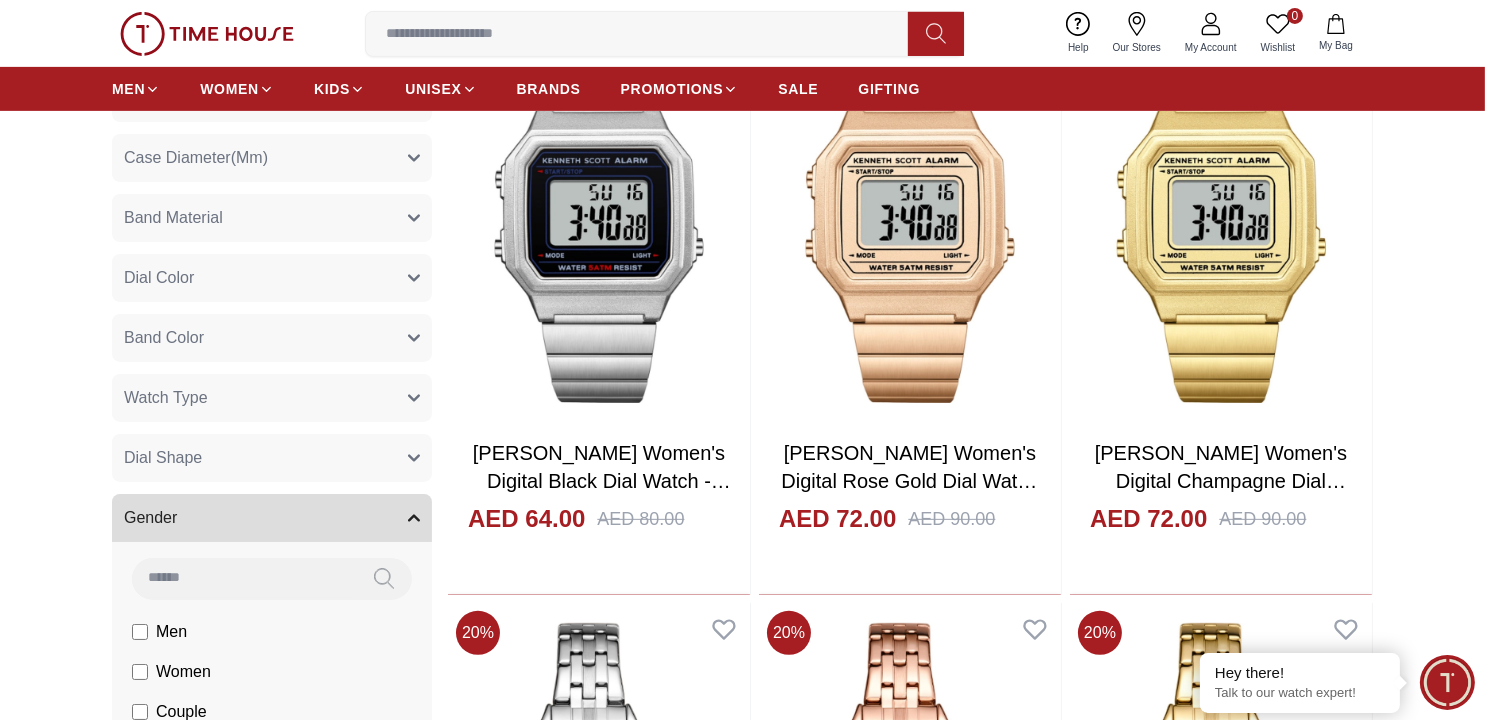 click on "Band Material" at bounding box center (272, 218) 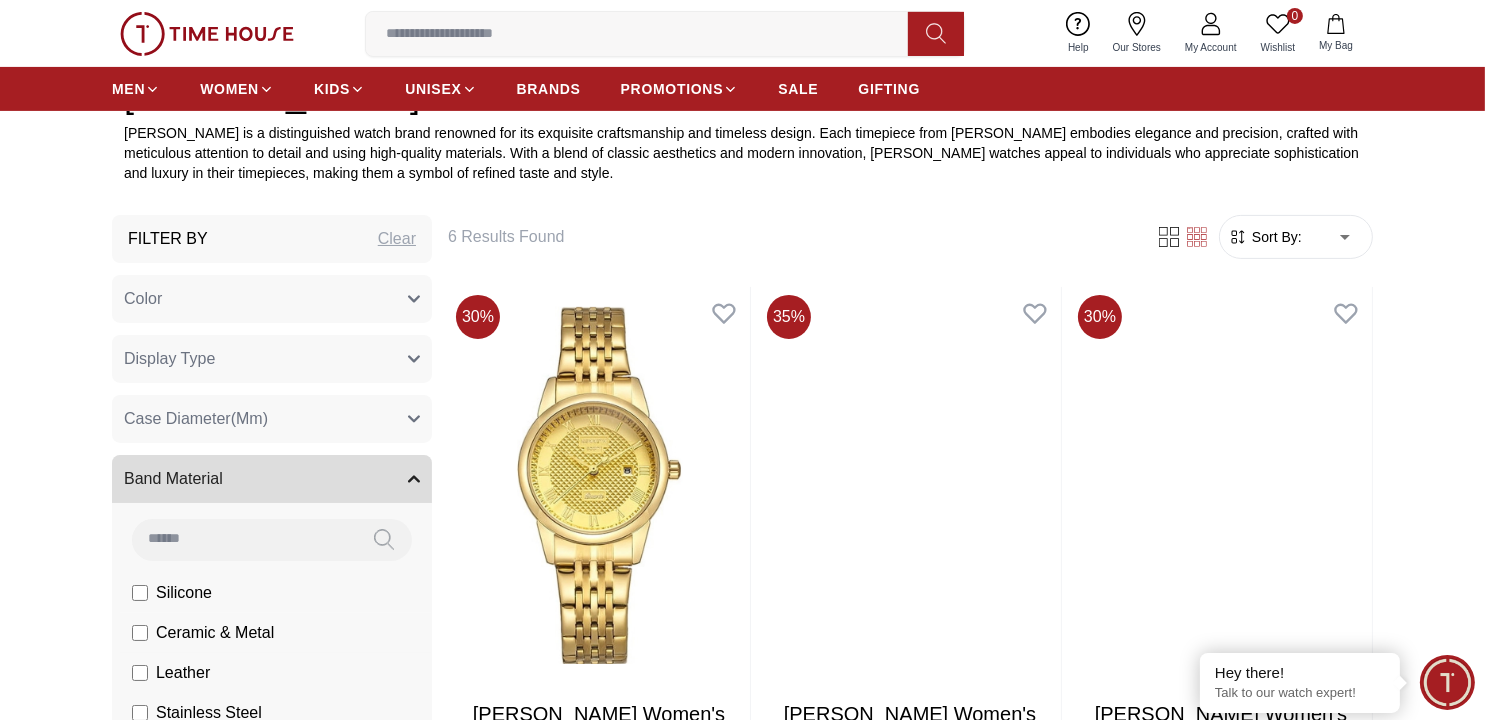 scroll, scrollTop: 886, scrollLeft: 0, axis: vertical 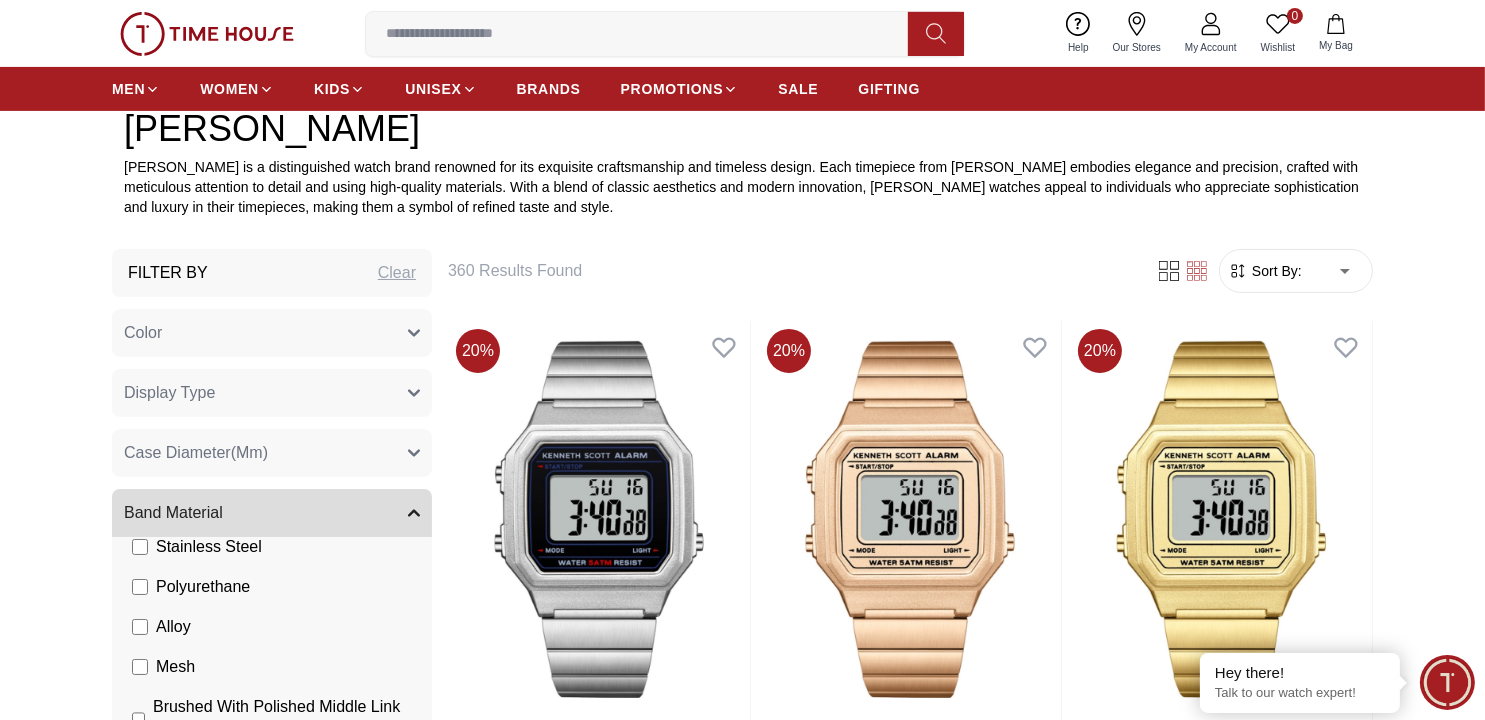 click on "Filter By Clear" at bounding box center (272, 273) 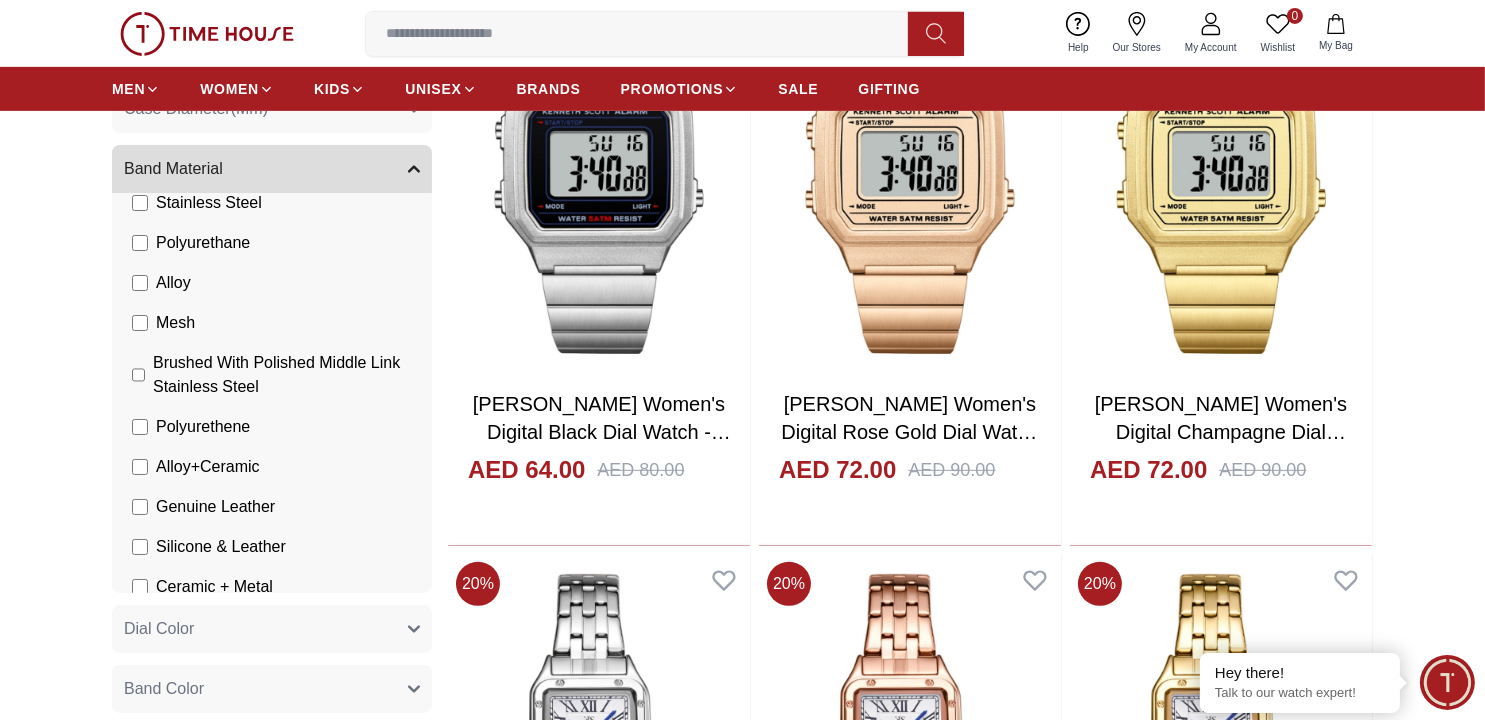 scroll, scrollTop: 1028, scrollLeft: 0, axis: vertical 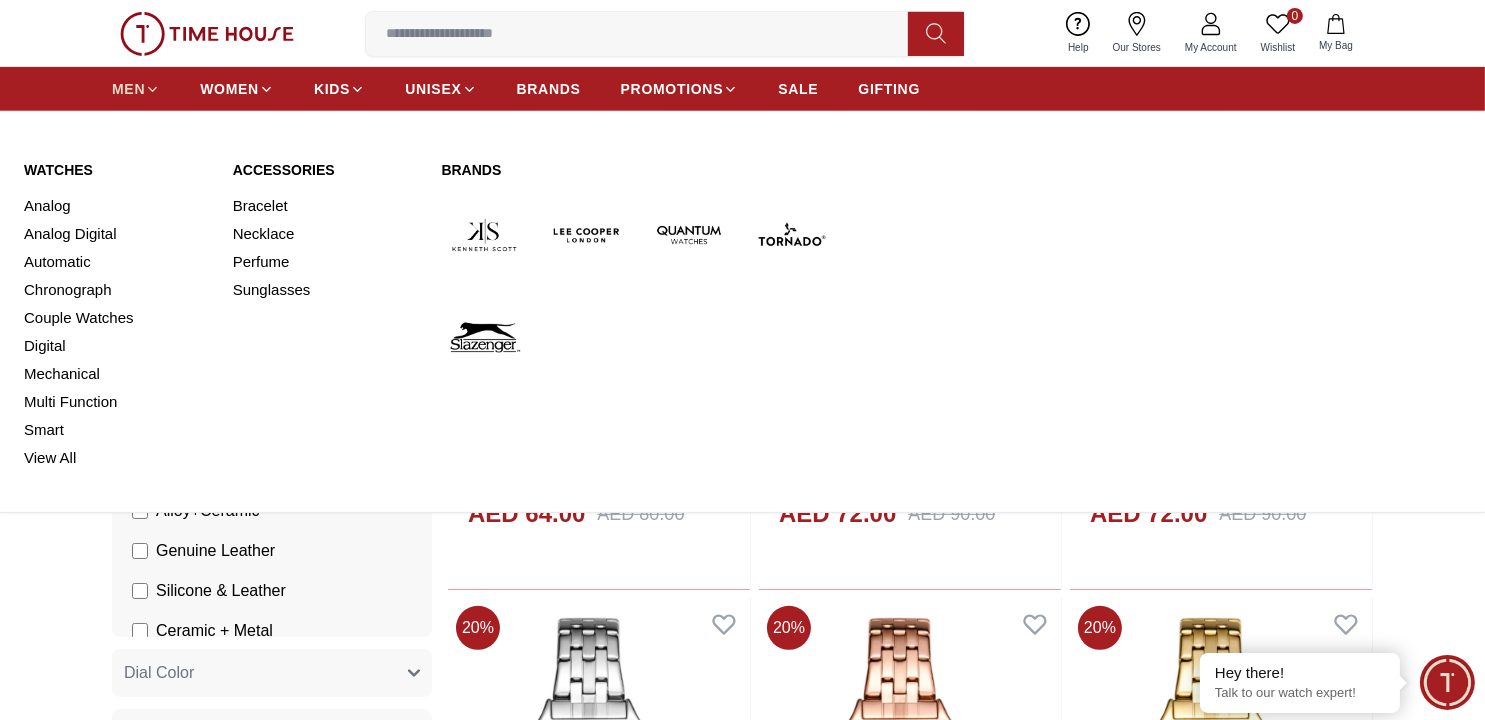 click on "MEN" at bounding box center [128, 89] 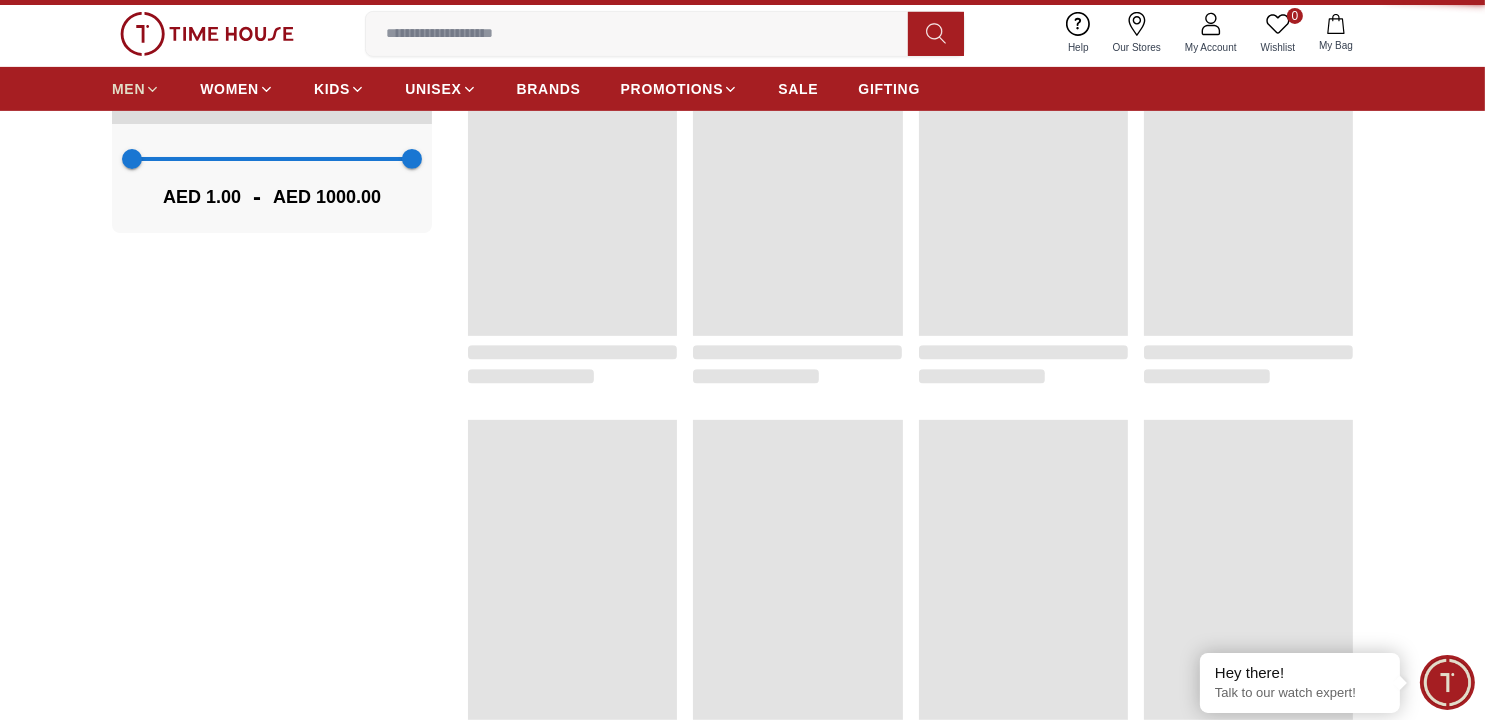 scroll, scrollTop: 0, scrollLeft: 0, axis: both 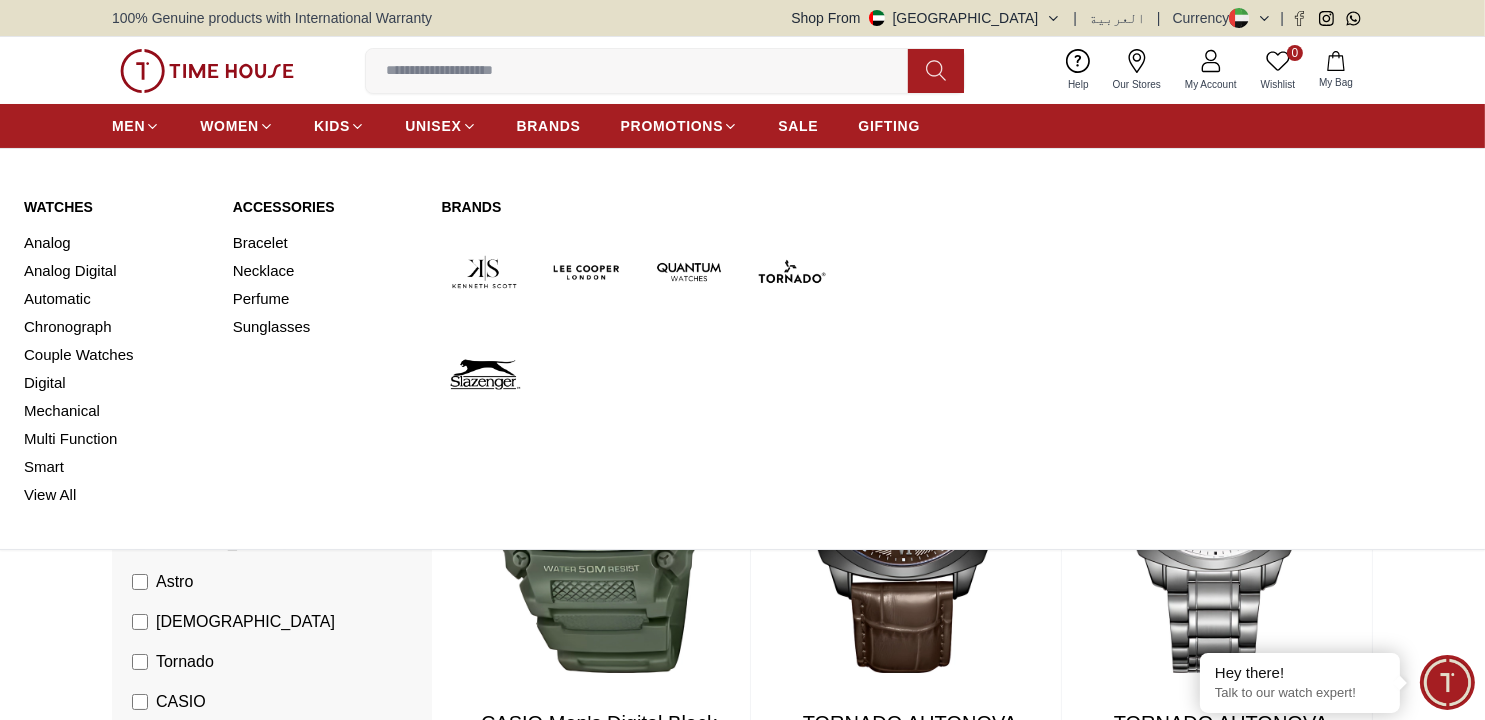 click at bounding box center [484, 272] 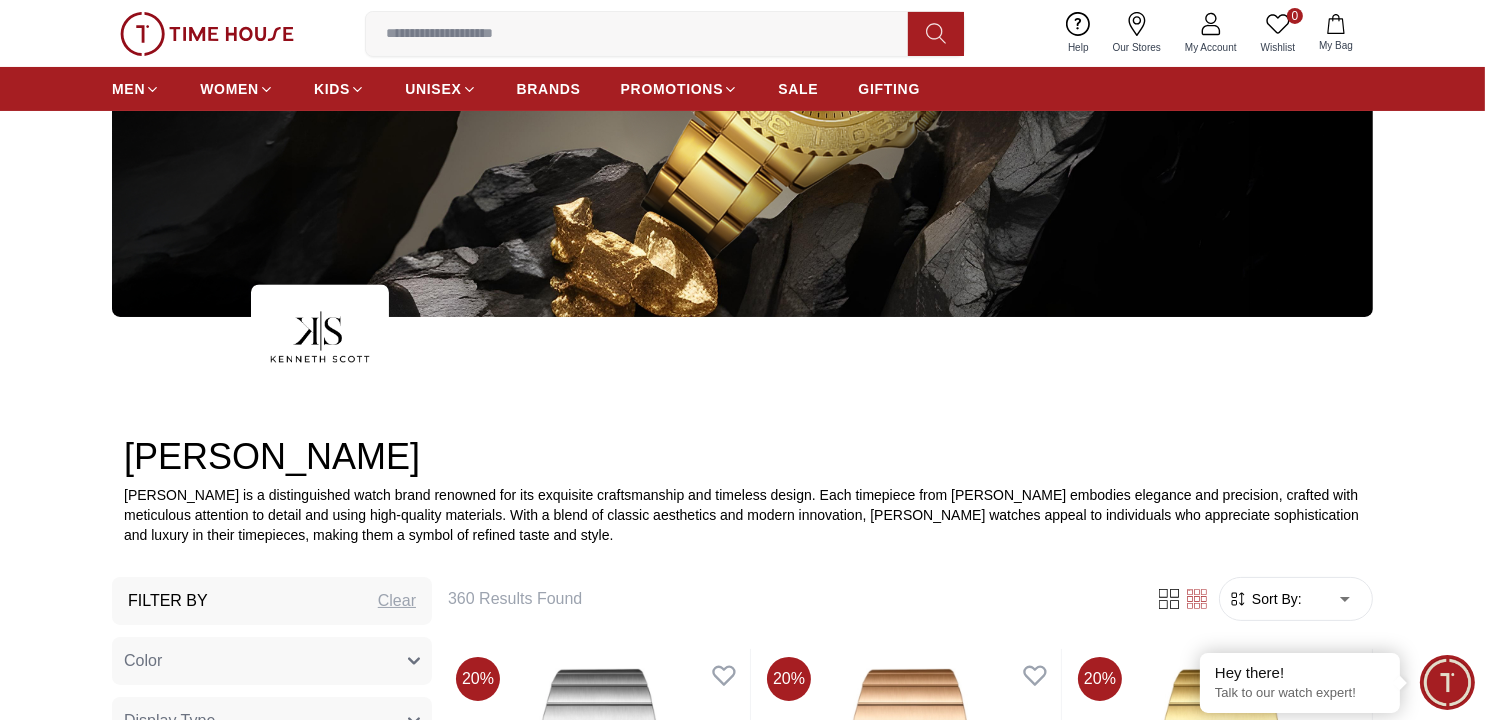 scroll, scrollTop: 800, scrollLeft: 0, axis: vertical 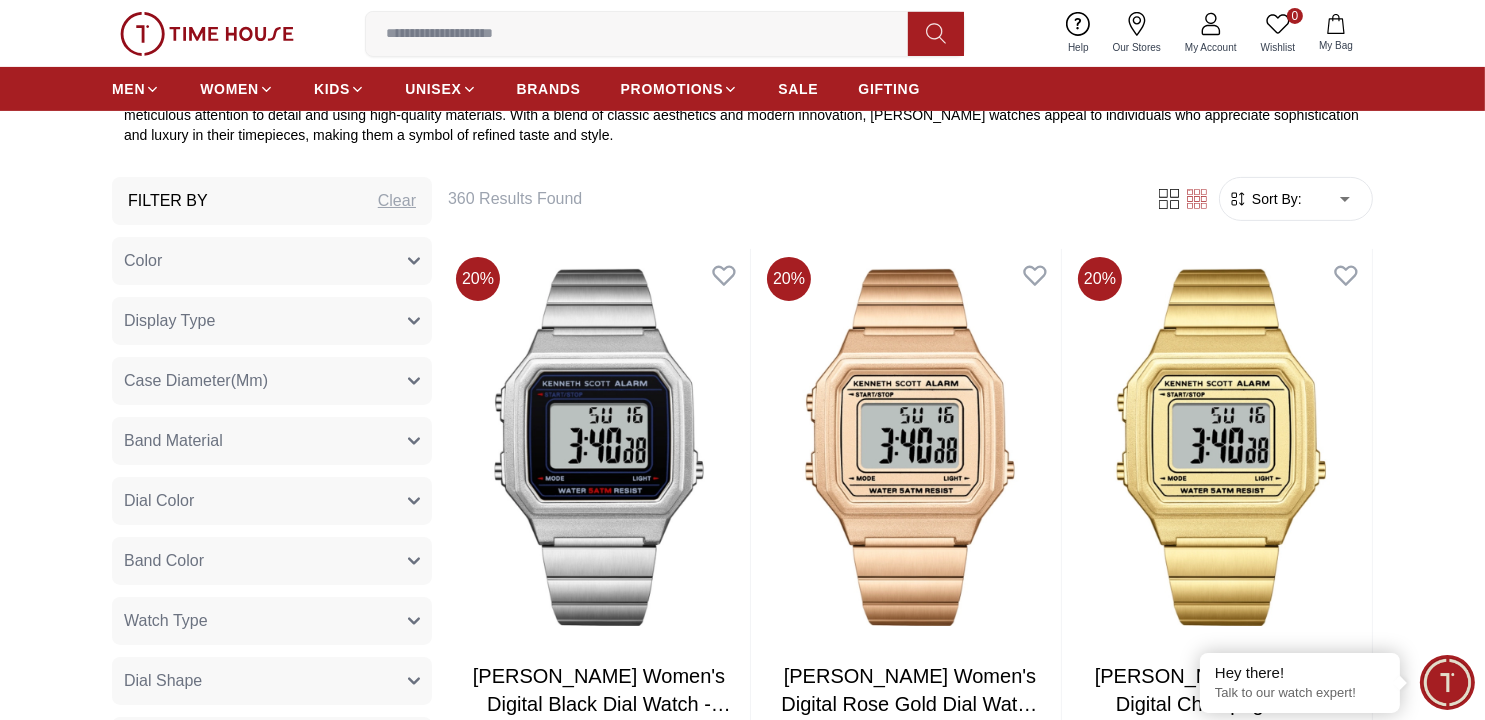 click on "100% Genuine products with International Warranty Shop From [GEOGRAPHIC_DATA] | العربية |  Currency   | 0 Wishlist Help Our Stores My Account 0 Wishlist My Bag MEN WOMEN KIDS UNISEX BRANDS PROMOTIONS SALE GIFTING Home [PERSON_NAME] [PERSON_NAME] [PERSON_NAME] is a distinguished watch brand renowned for its exquisite craftsmanship and timeless design. Each timepiece from [PERSON_NAME] embodies elegance and precision, crafted with meticulous attention to detail and using high-quality materials. With a blend of classic aesthetics and modern innovation, [PERSON_NAME] watches appeal to individuals who appreciate sophistication and luxury in their timepieces, making them a symbol of refined taste and style.    Filter By Clear Color Black Green Blue Red Silver Rose Gold Grey White White / Rose Gold Silver / Silver Black / Black Black / Silver Gold White / Silver Black /Grey Pink Black  / Rose Gold Navy Blue Blue / Silver Champagne White / Gold White / Gold  [PERSON_NAME] [DOMAIN_NAME] Peach Green / Silver MOP Light blue Blue  1" at bounding box center [742, 2139] 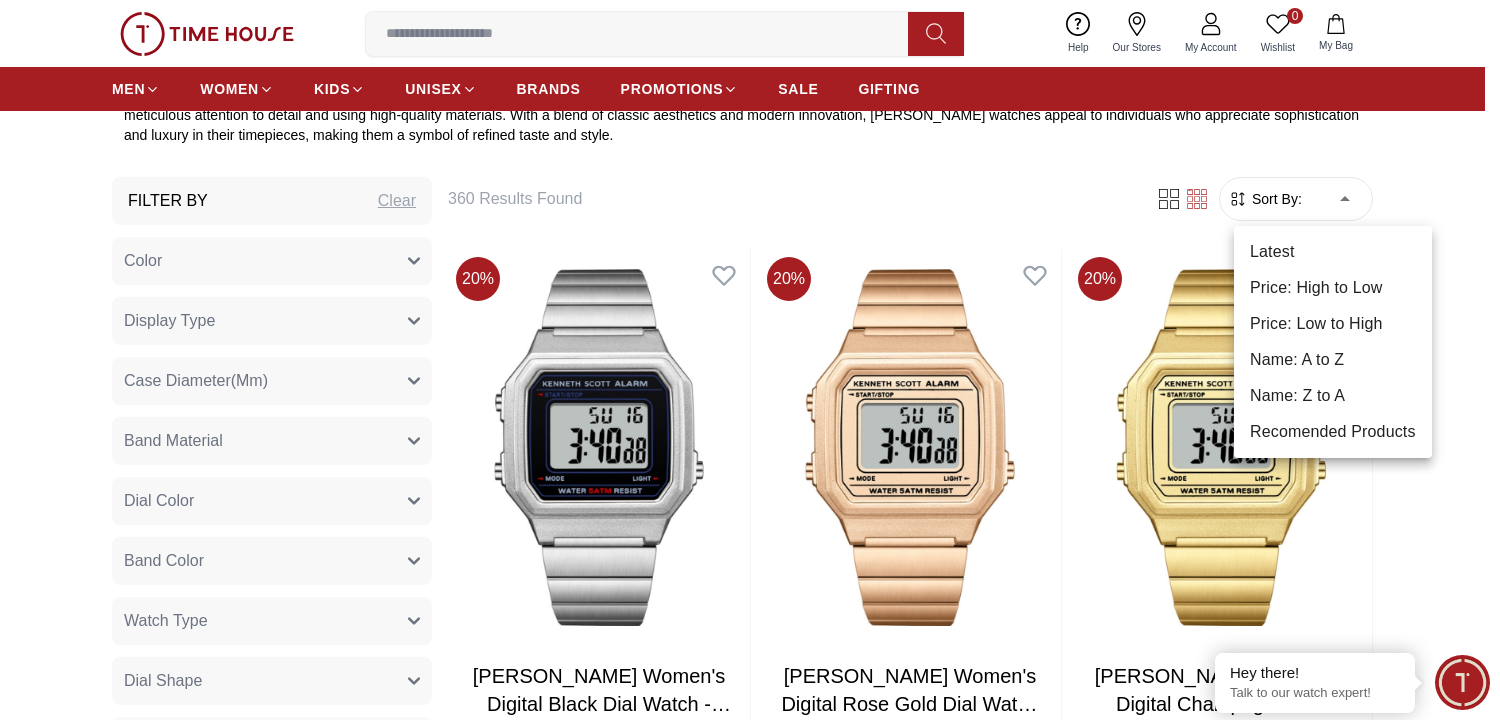 click at bounding box center (750, 360) 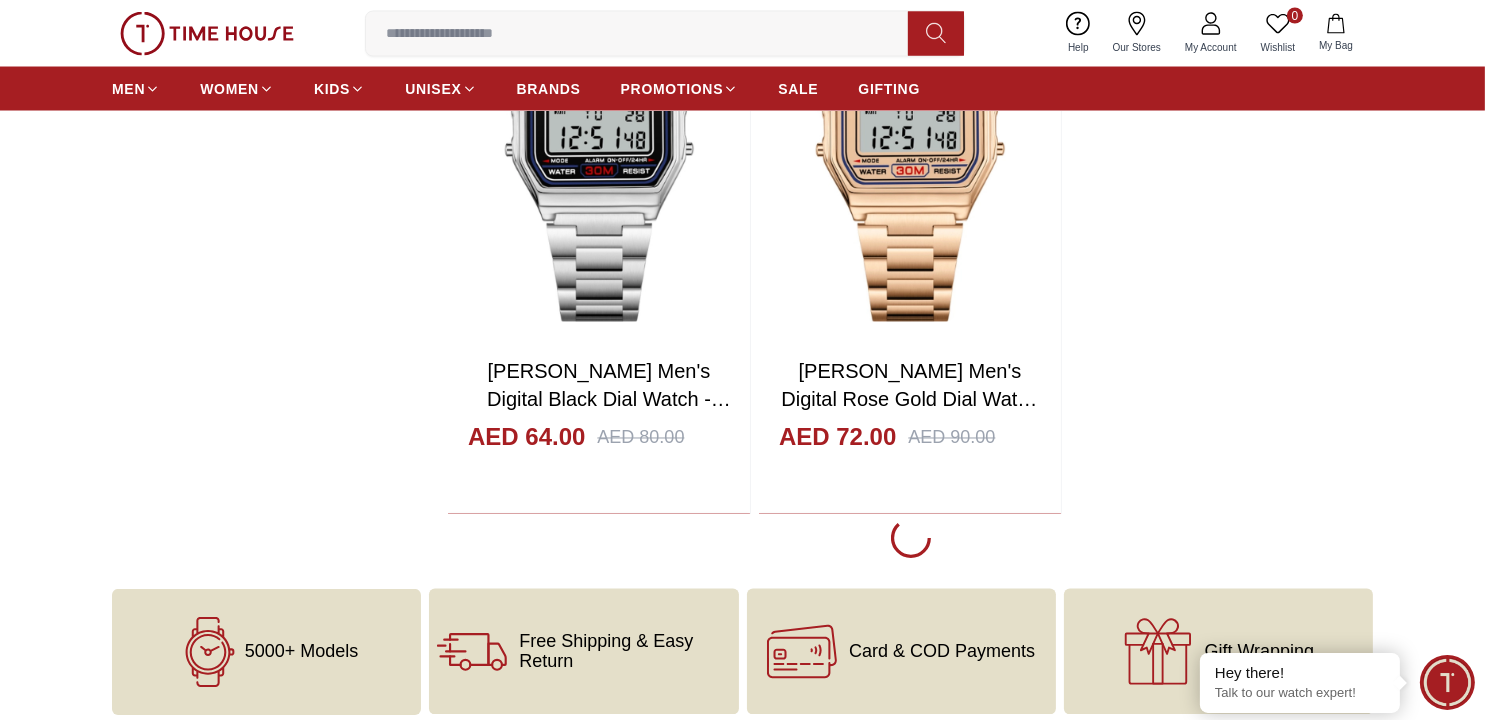 scroll, scrollTop: 4600, scrollLeft: 0, axis: vertical 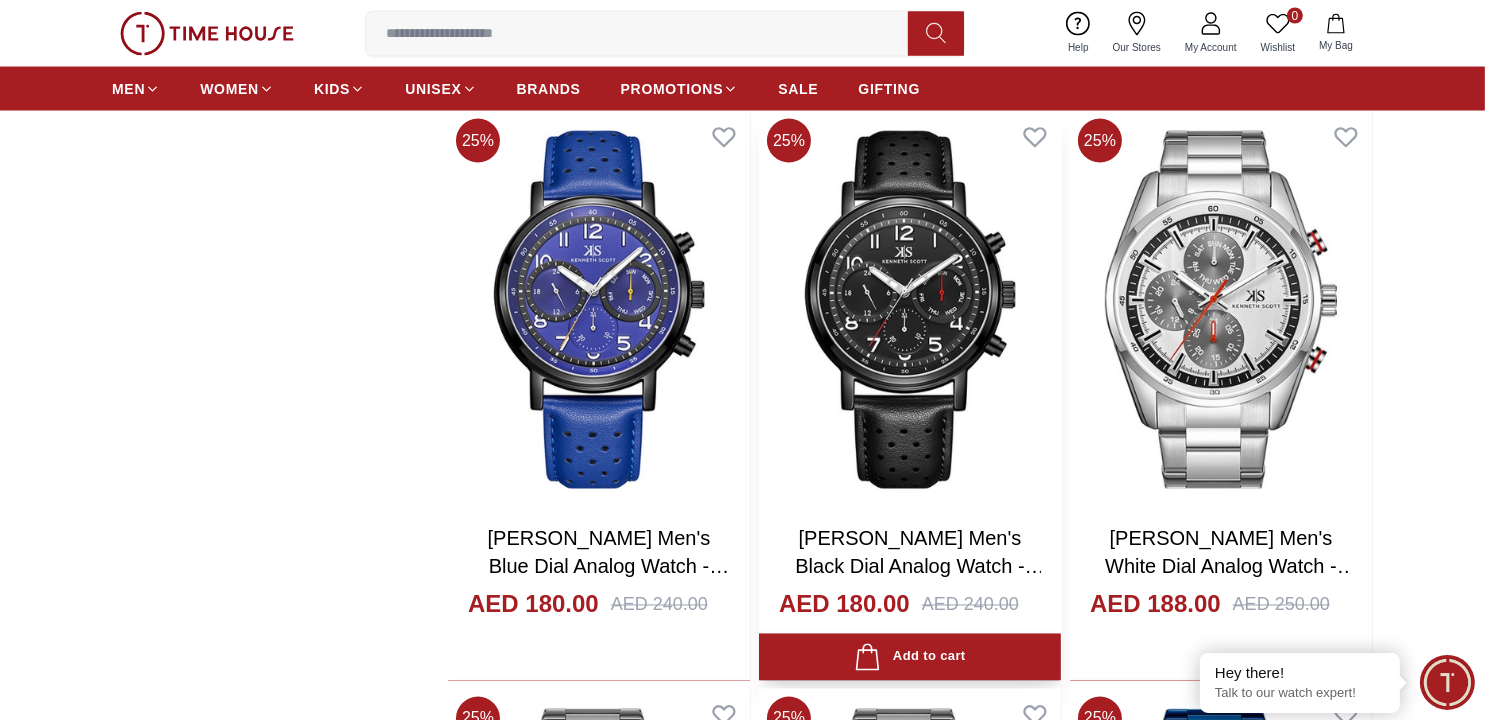 click at bounding box center [910, 309] 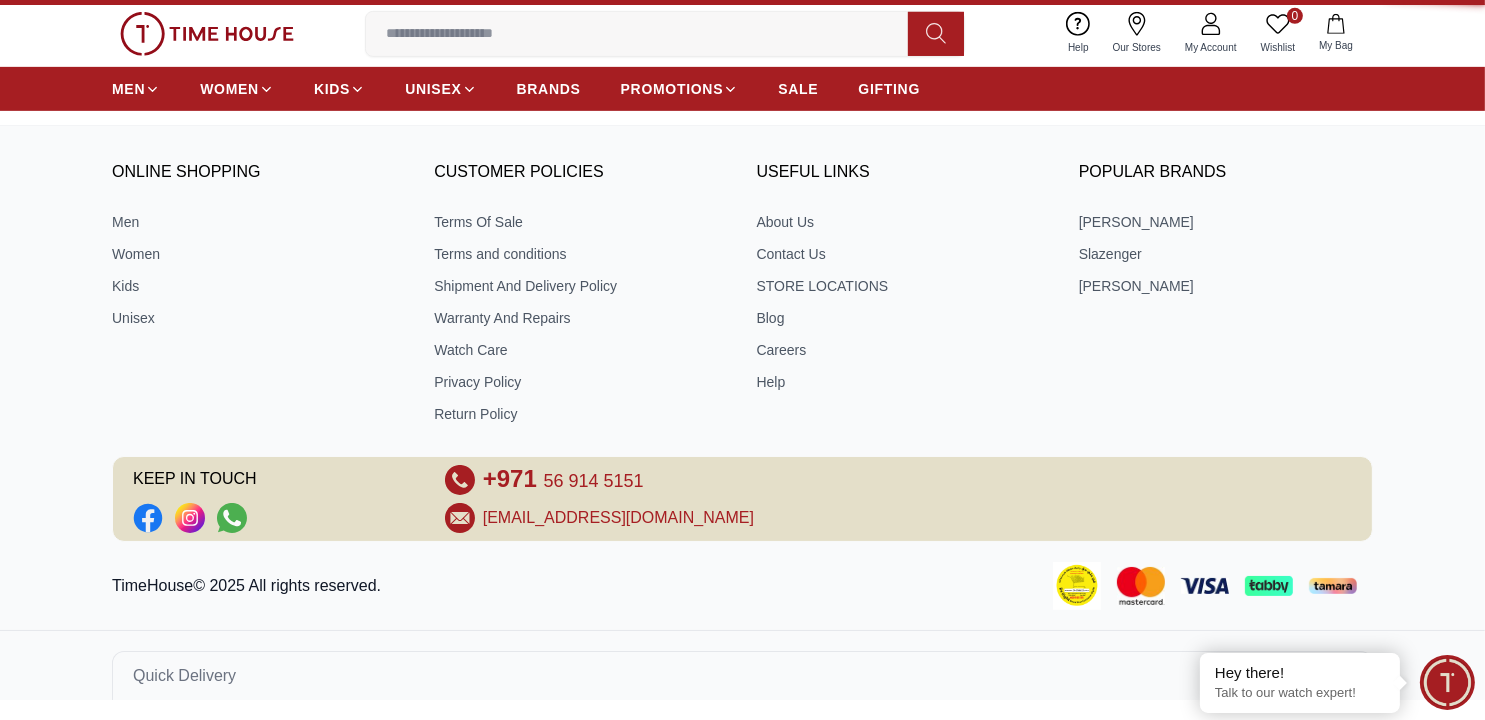 scroll, scrollTop: 0, scrollLeft: 0, axis: both 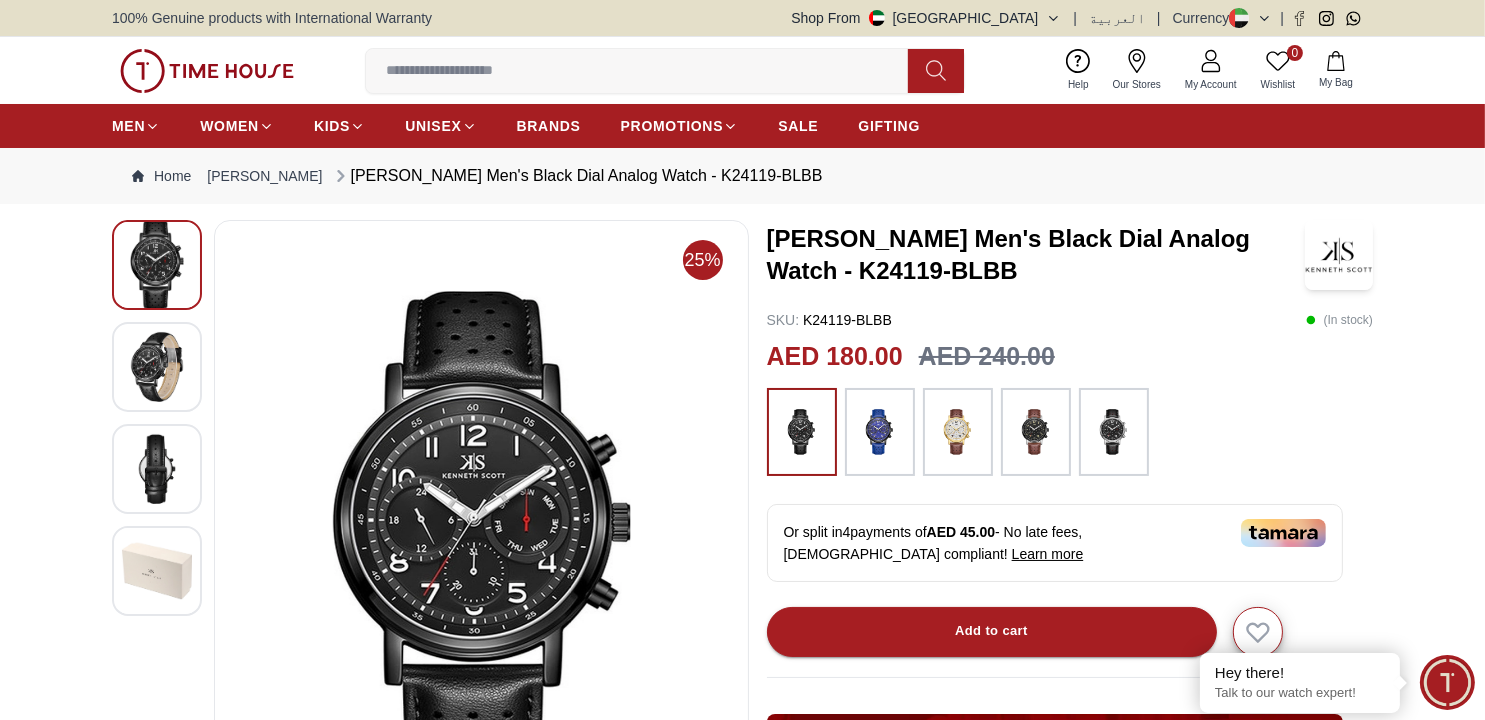 click at bounding box center [1114, 432] 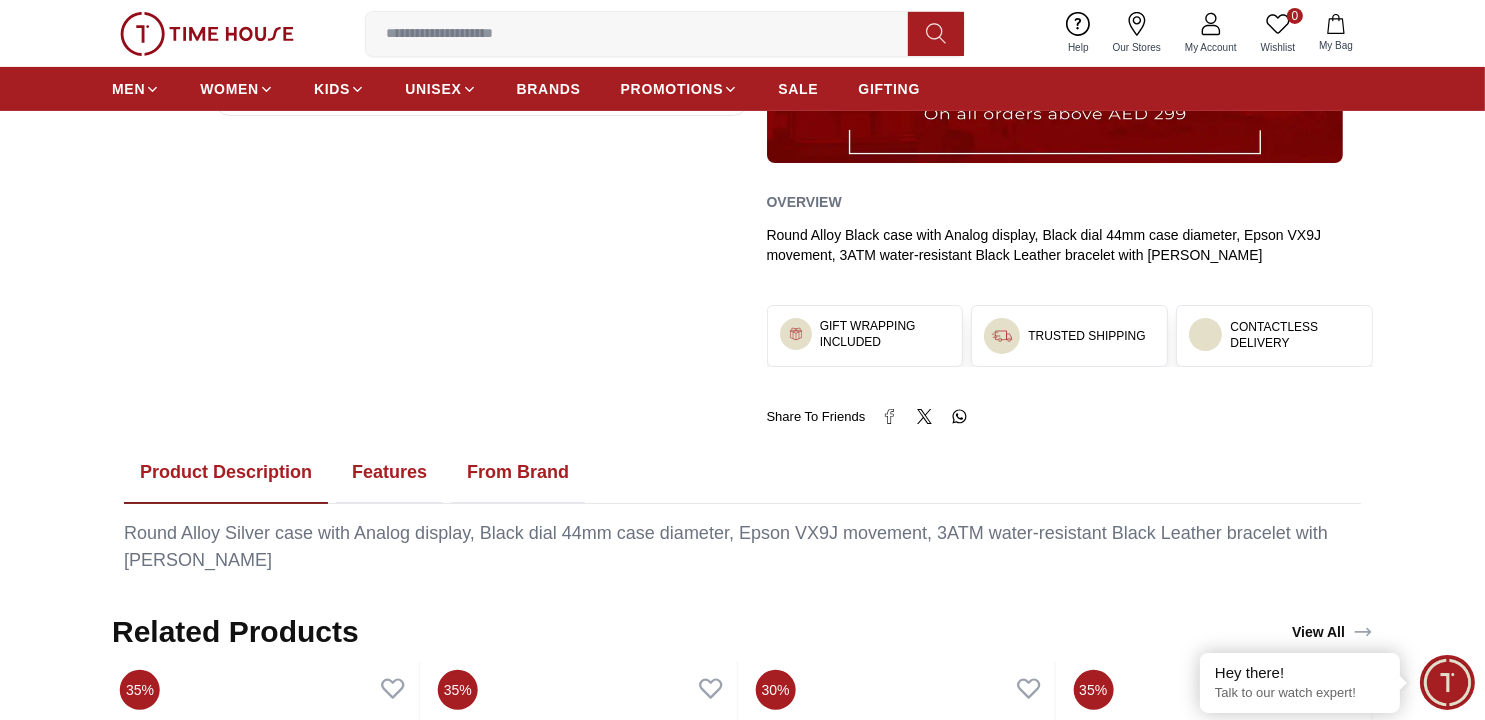 scroll, scrollTop: 800, scrollLeft: 0, axis: vertical 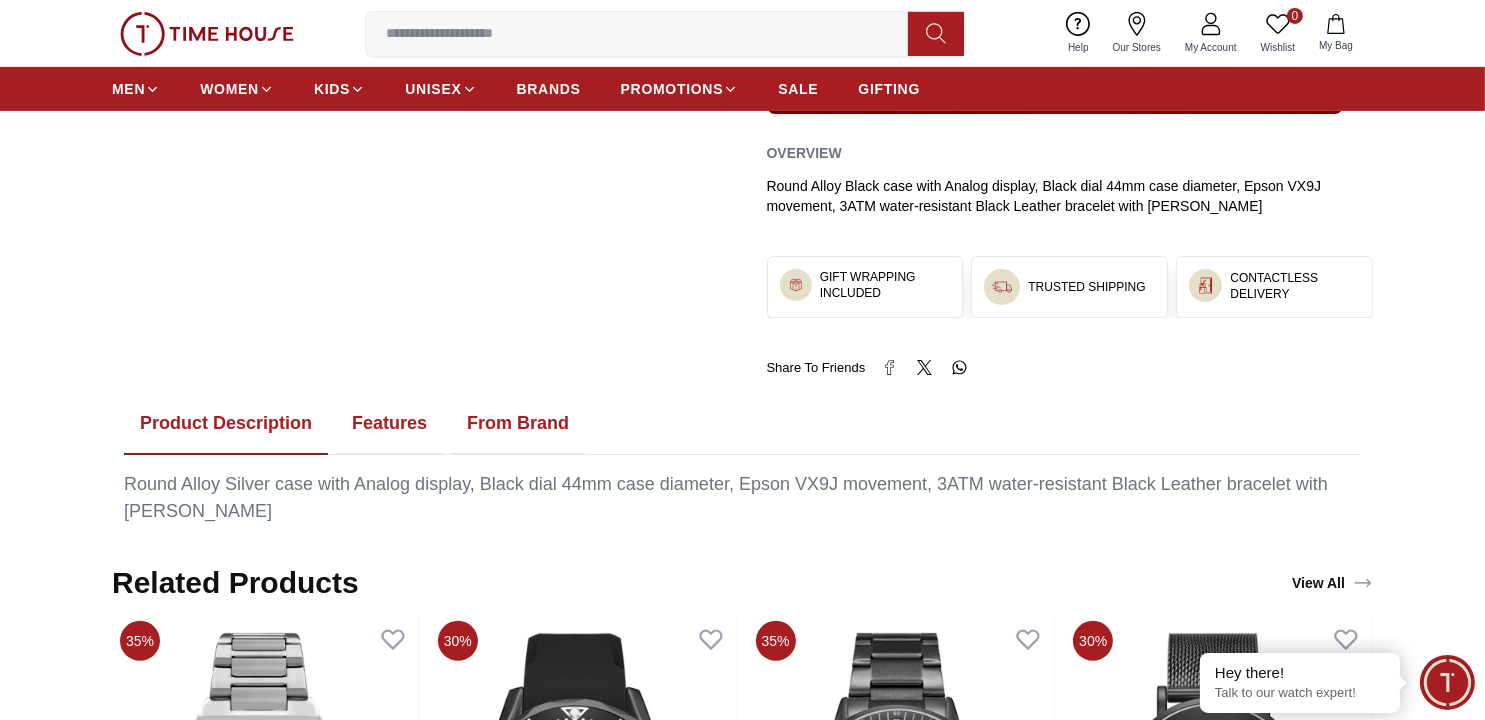 click on "Features" at bounding box center [389, 424] 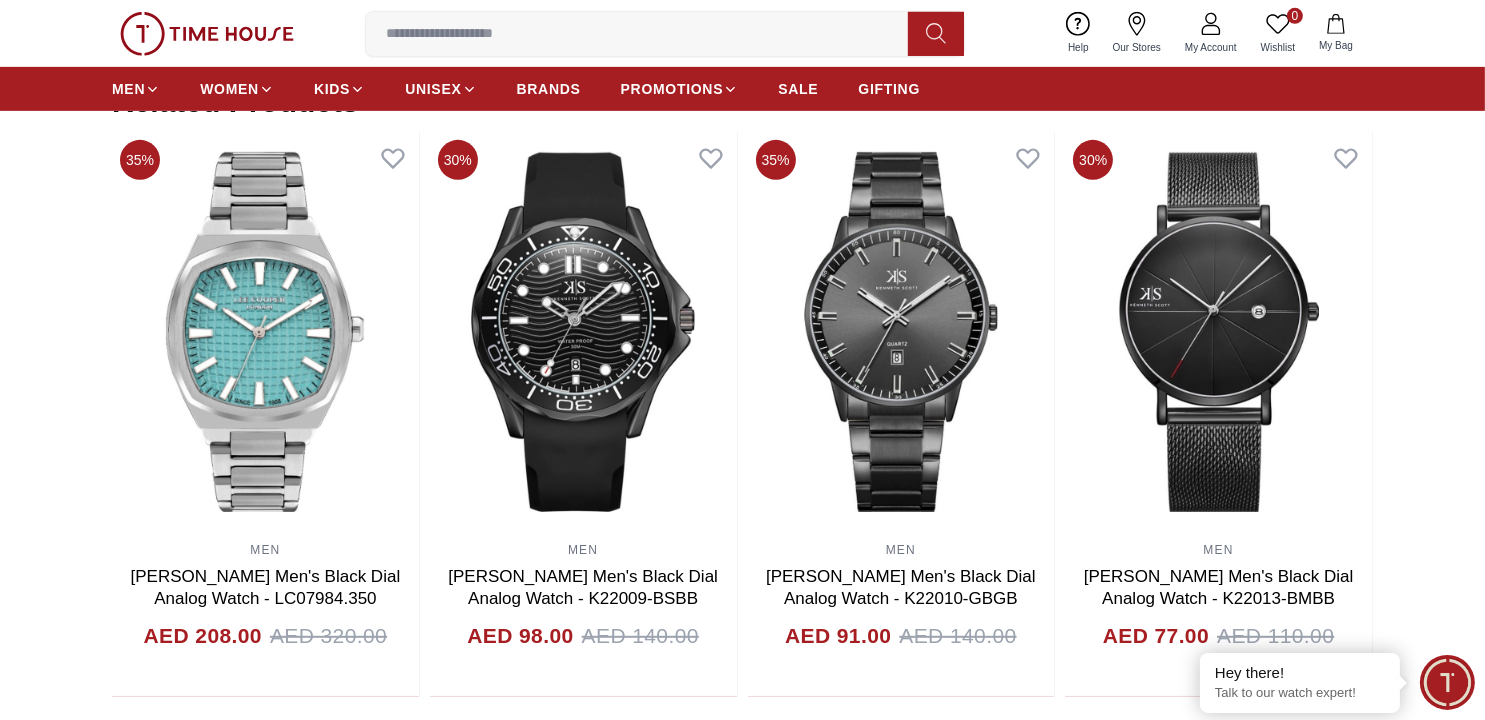 scroll, scrollTop: 1000, scrollLeft: 0, axis: vertical 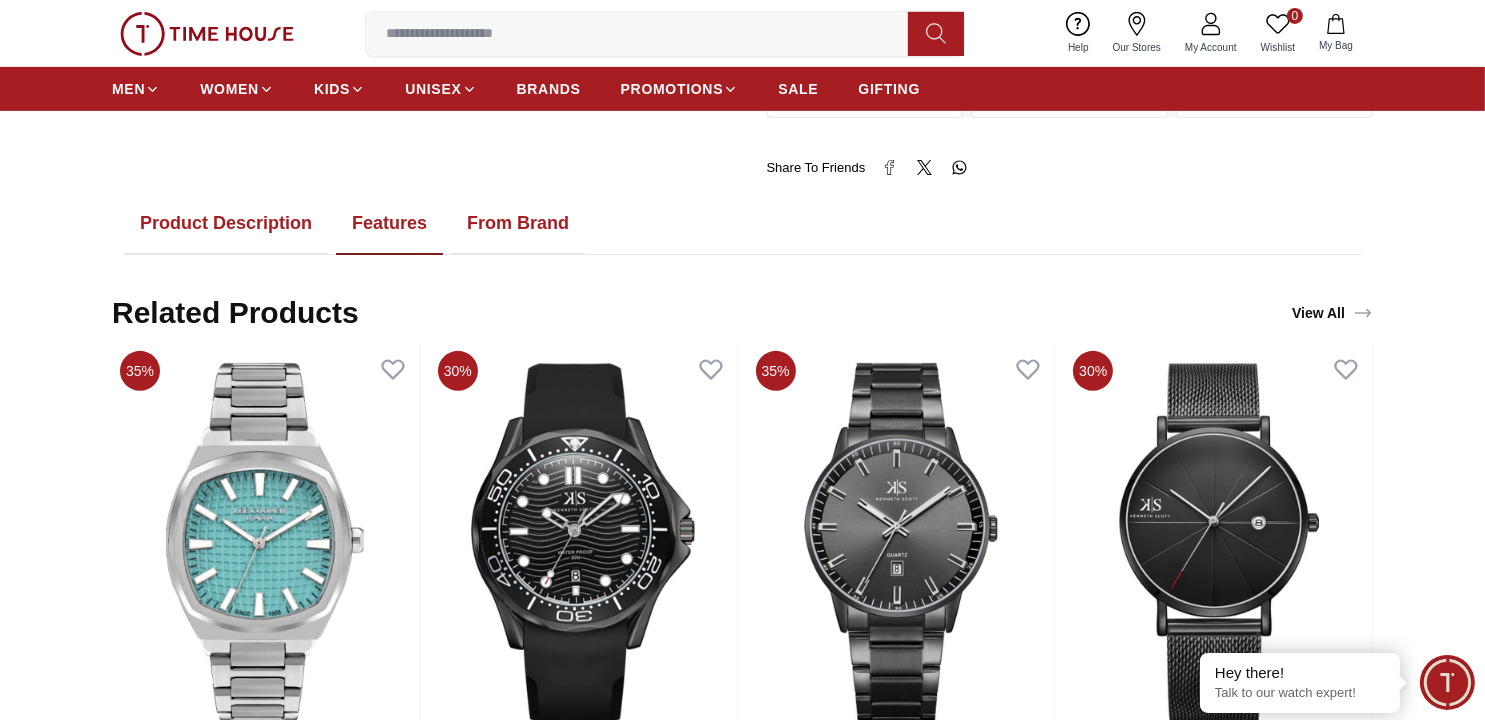 click on "Product Description" at bounding box center [226, 224] 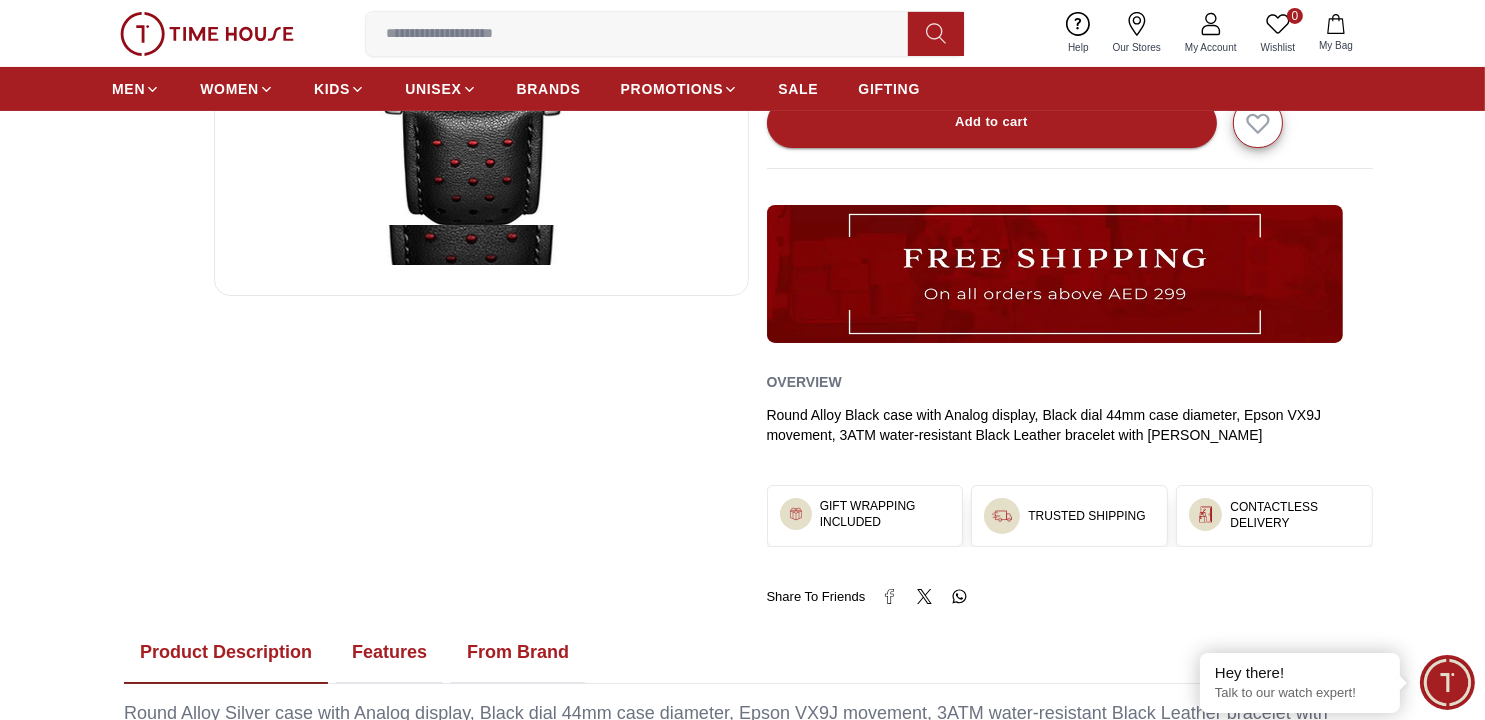 scroll, scrollTop: 671, scrollLeft: 0, axis: vertical 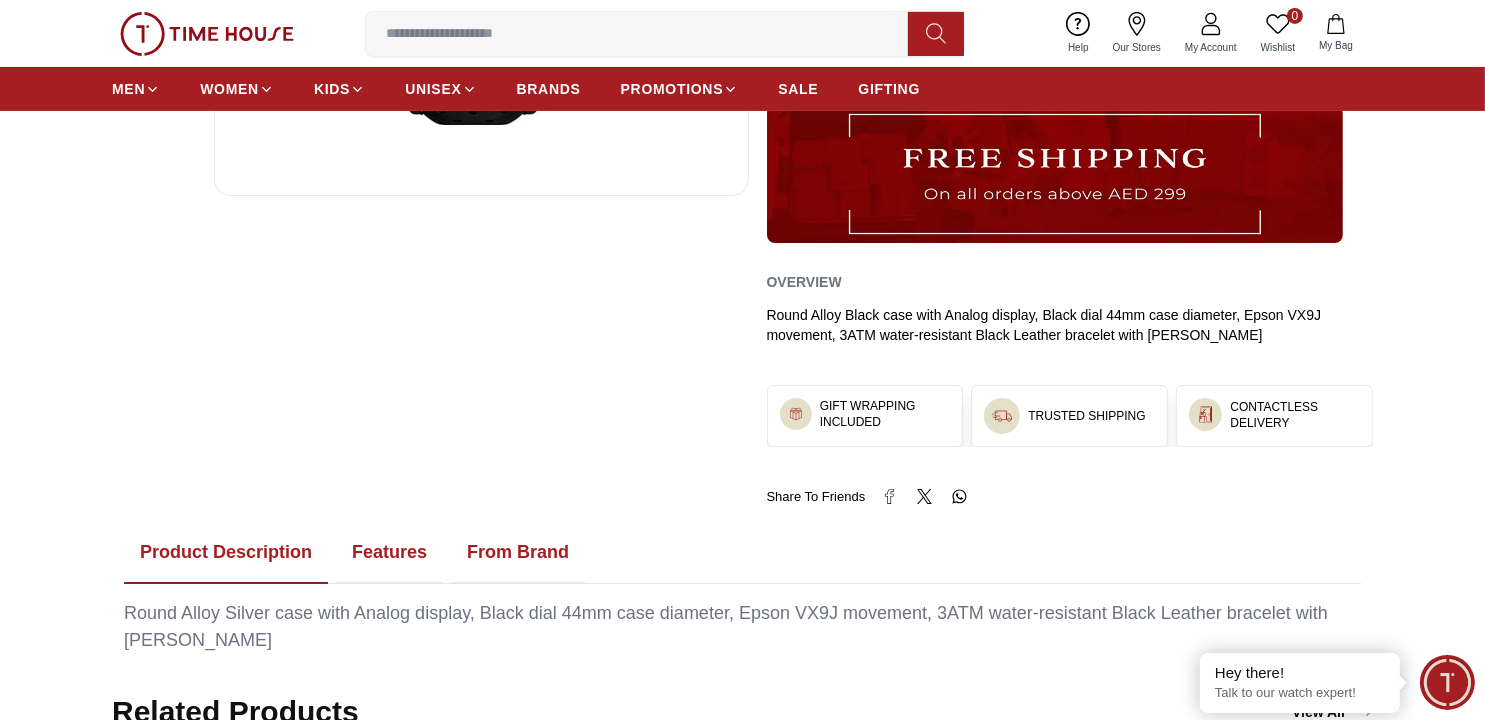 click on "From Brand" at bounding box center [518, 553] 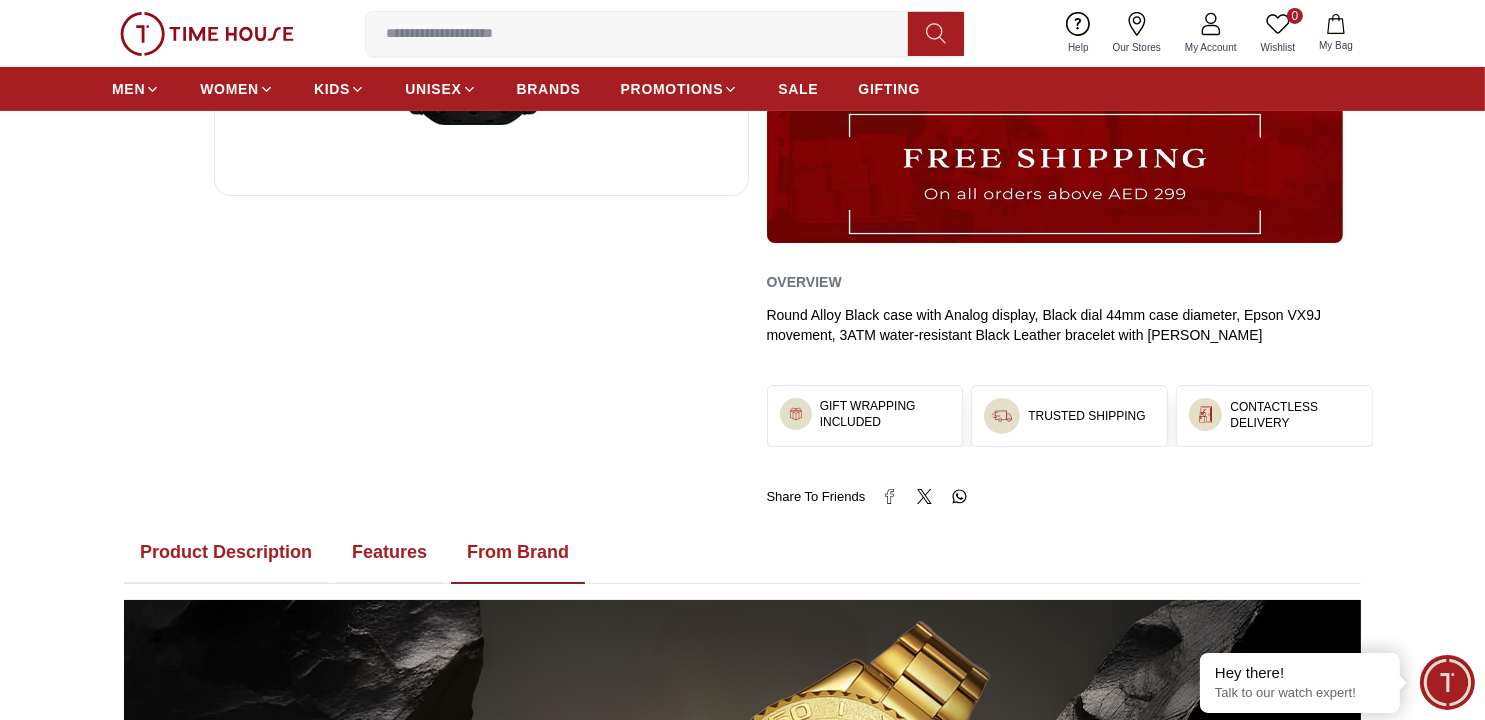 click on "Features" at bounding box center [389, 553] 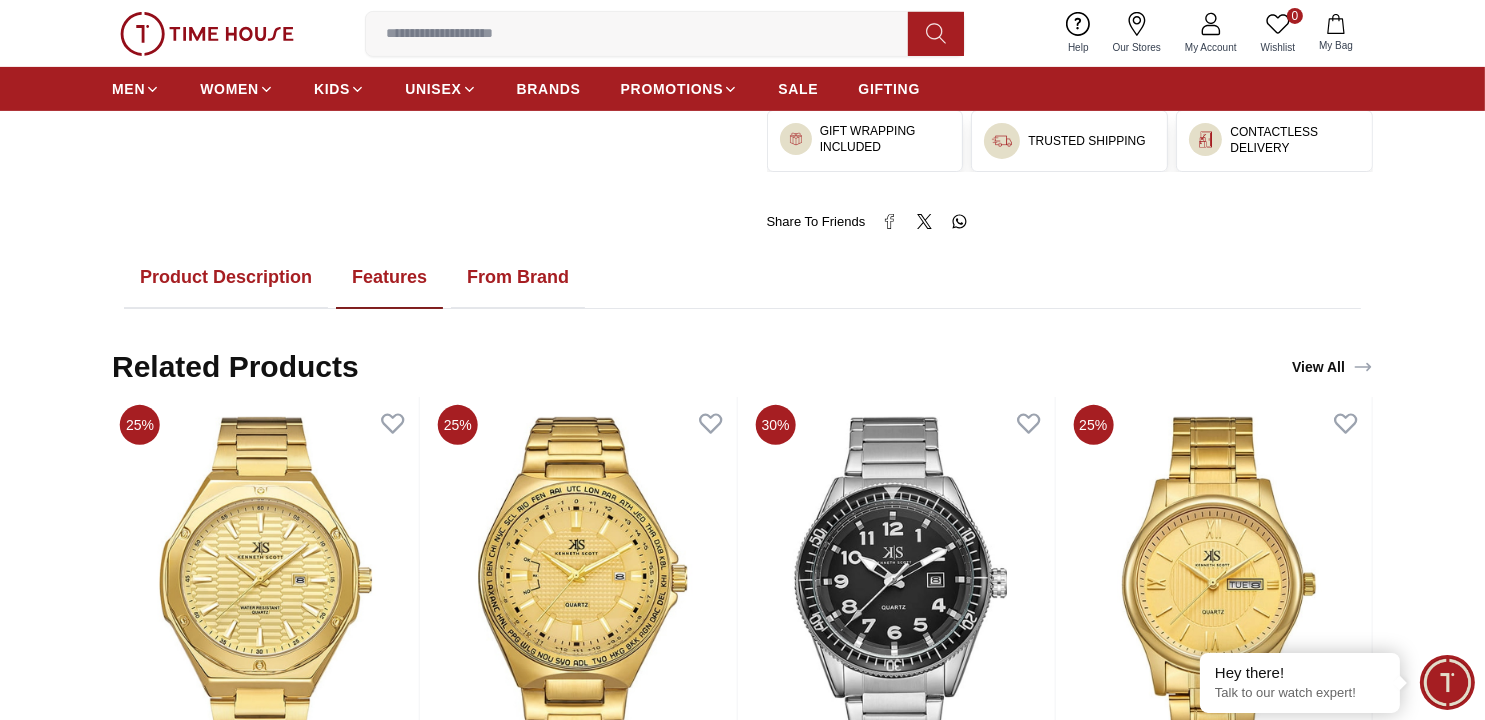 scroll, scrollTop: 971, scrollLeft: 0, axis: vertical 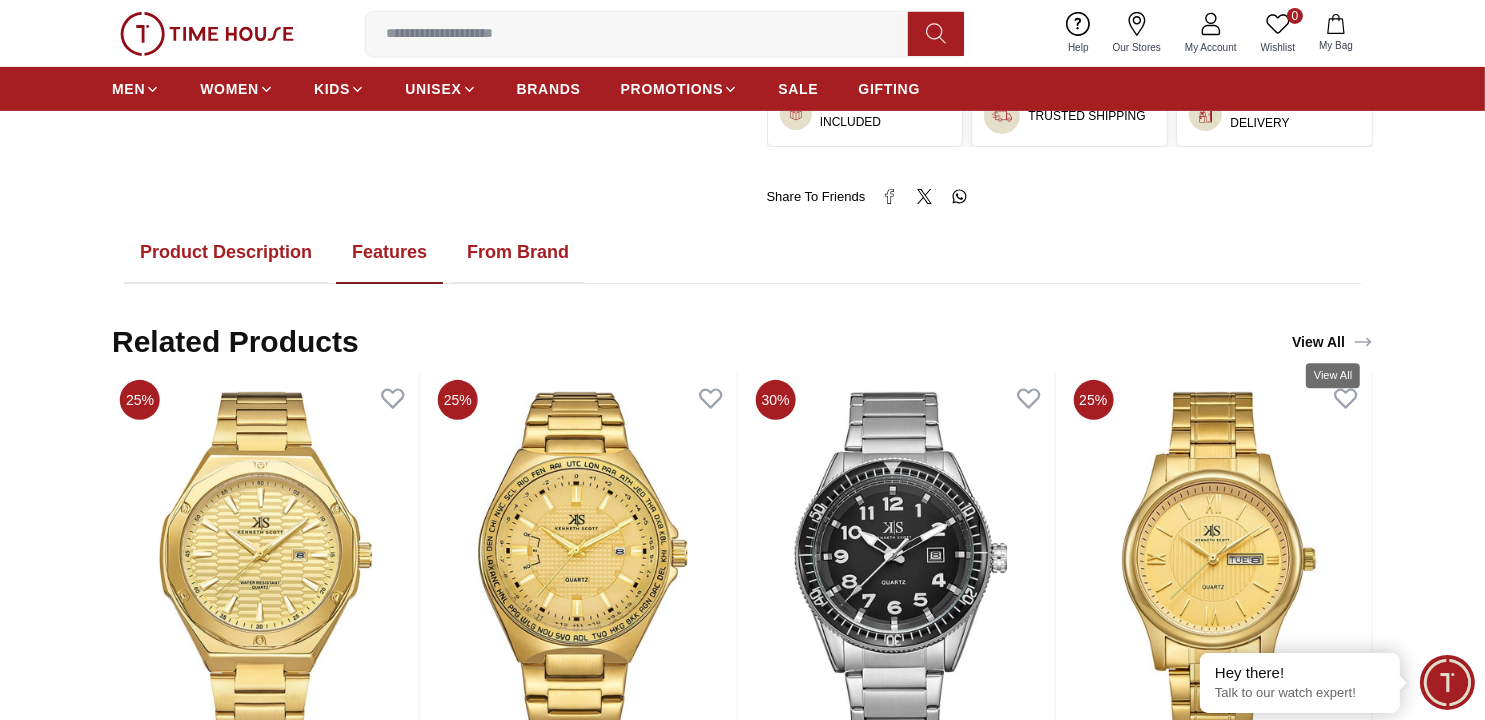 click on "View All" at bounding box center (1332, 342) 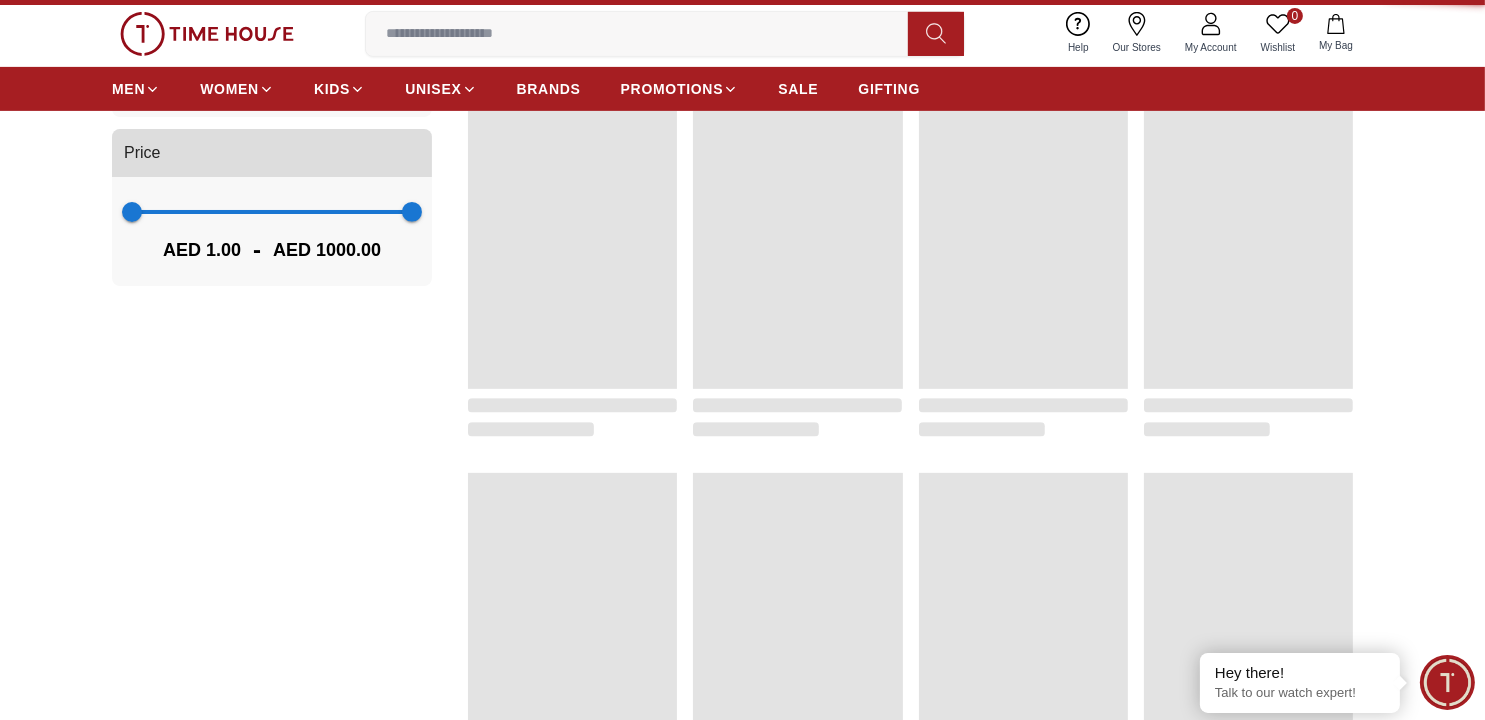 scroll, scrollTop: 0, scrollLeft: 0, axis: both 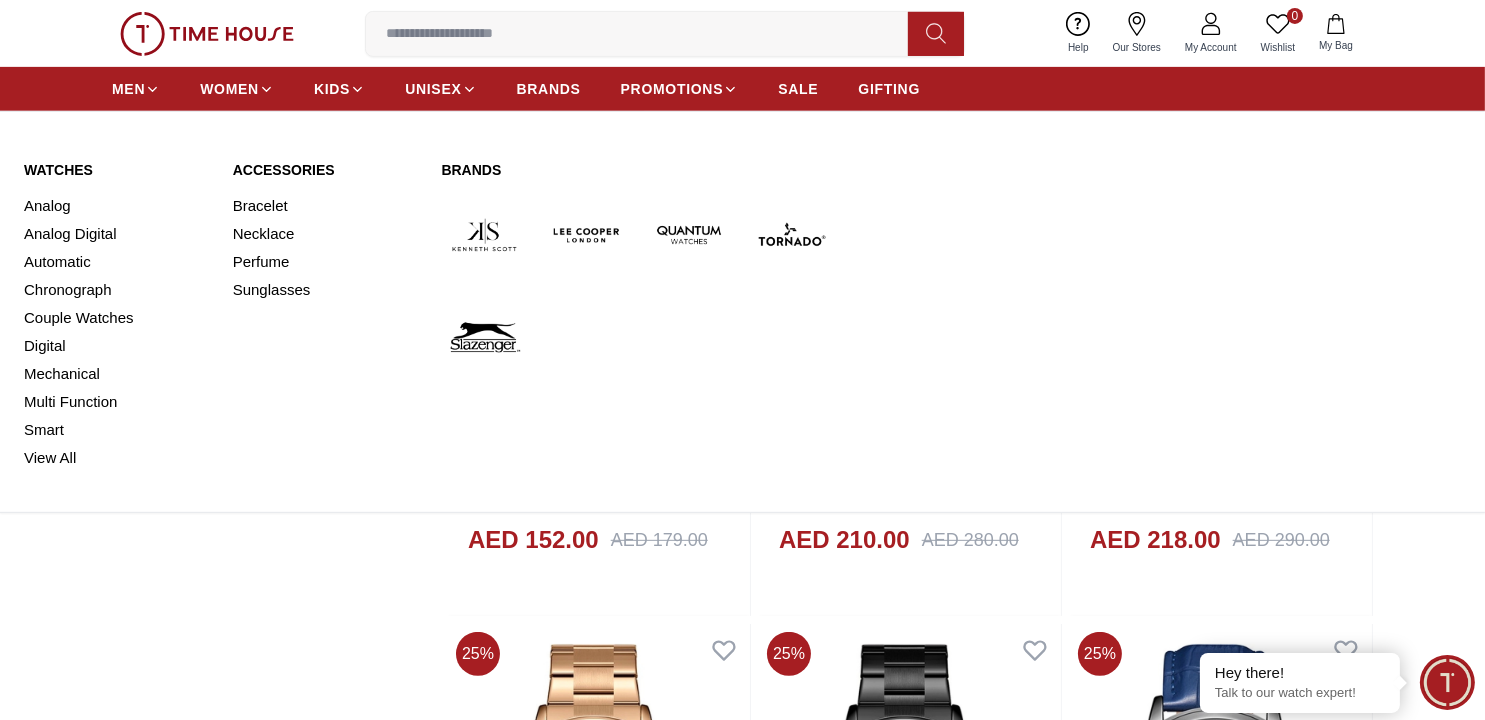 click on "MEN WOMEN KIDS UNISEX BRANDS PROMOTIONS SALE GIFTING" at bounding box center (742, 89) 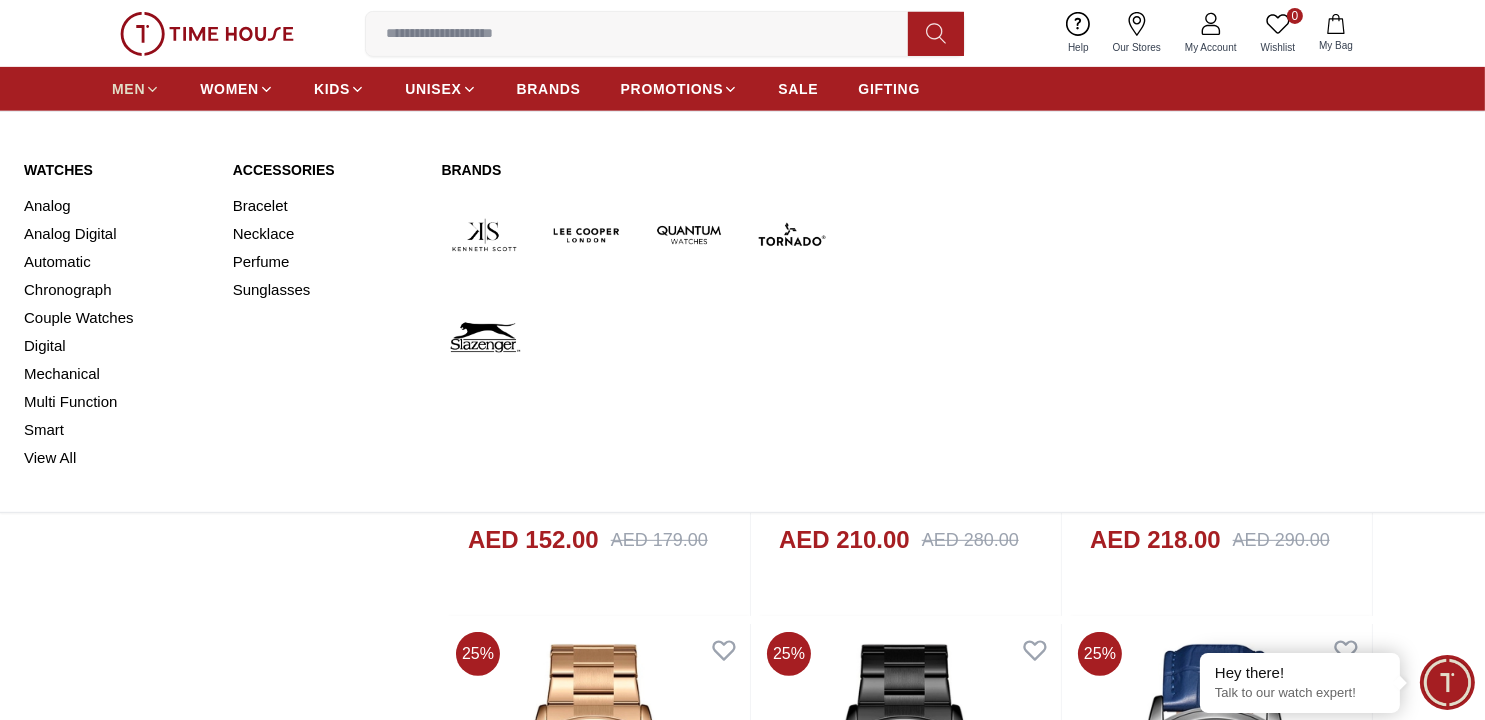 click on "MEN" at bounding box center [128, 89] 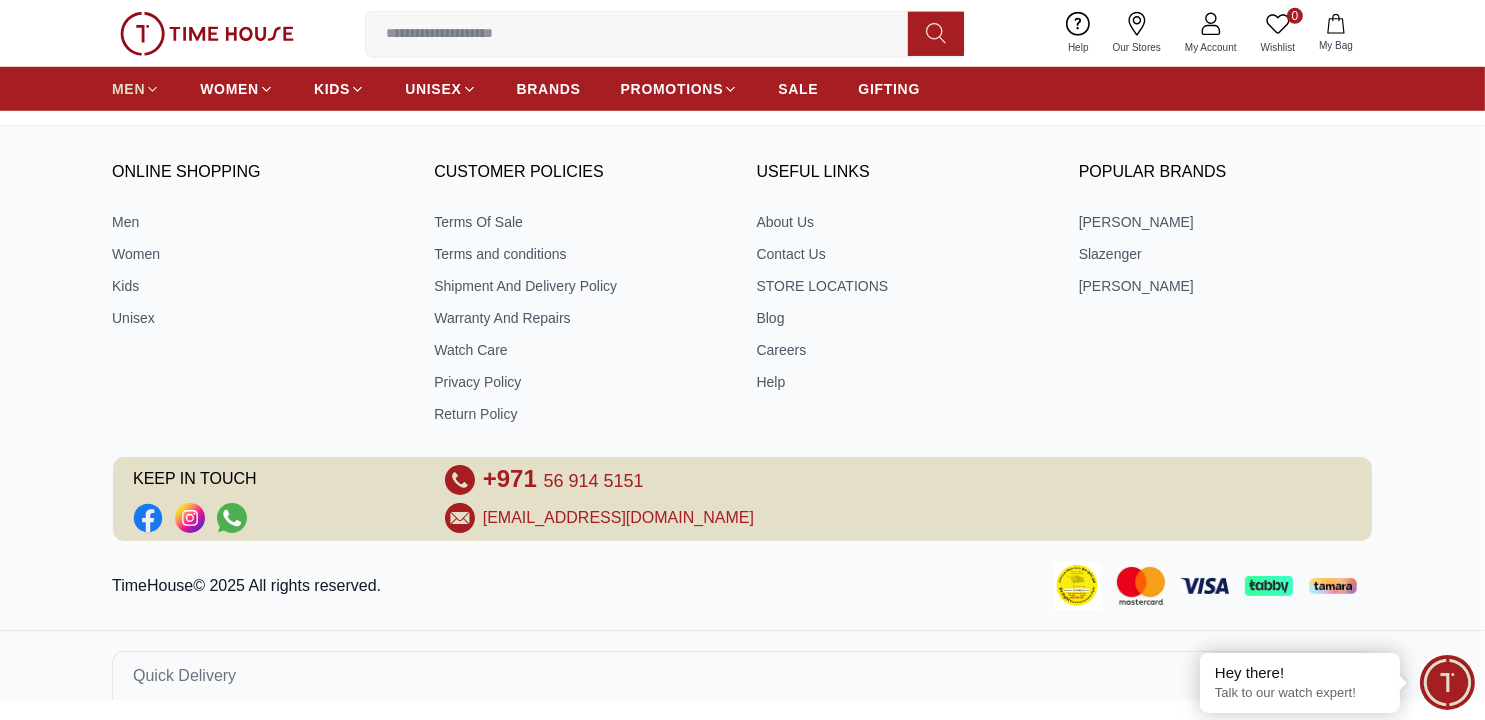 scroll, scrollTop: 0, scrollLeft: 0, axis: both 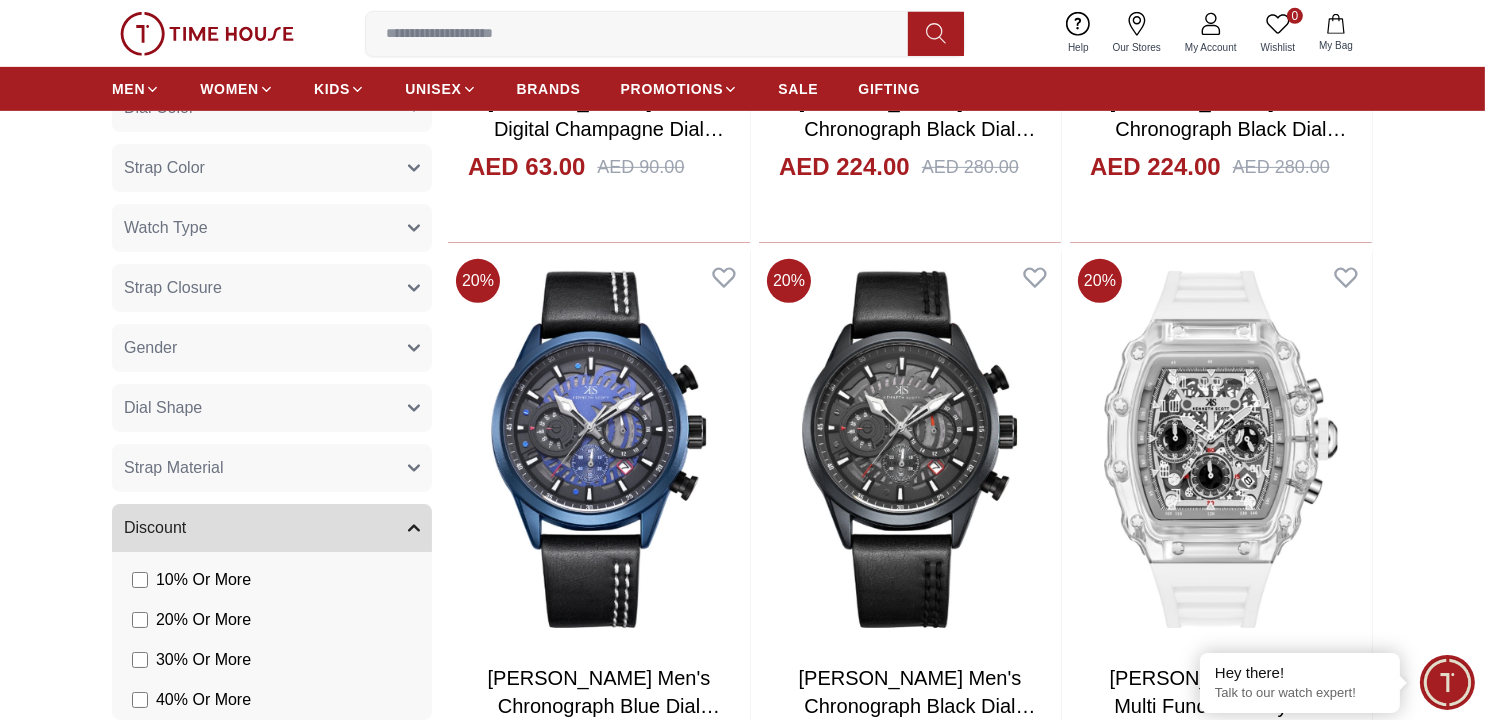 click on "Strap Material" at bounding box center [272, 468] 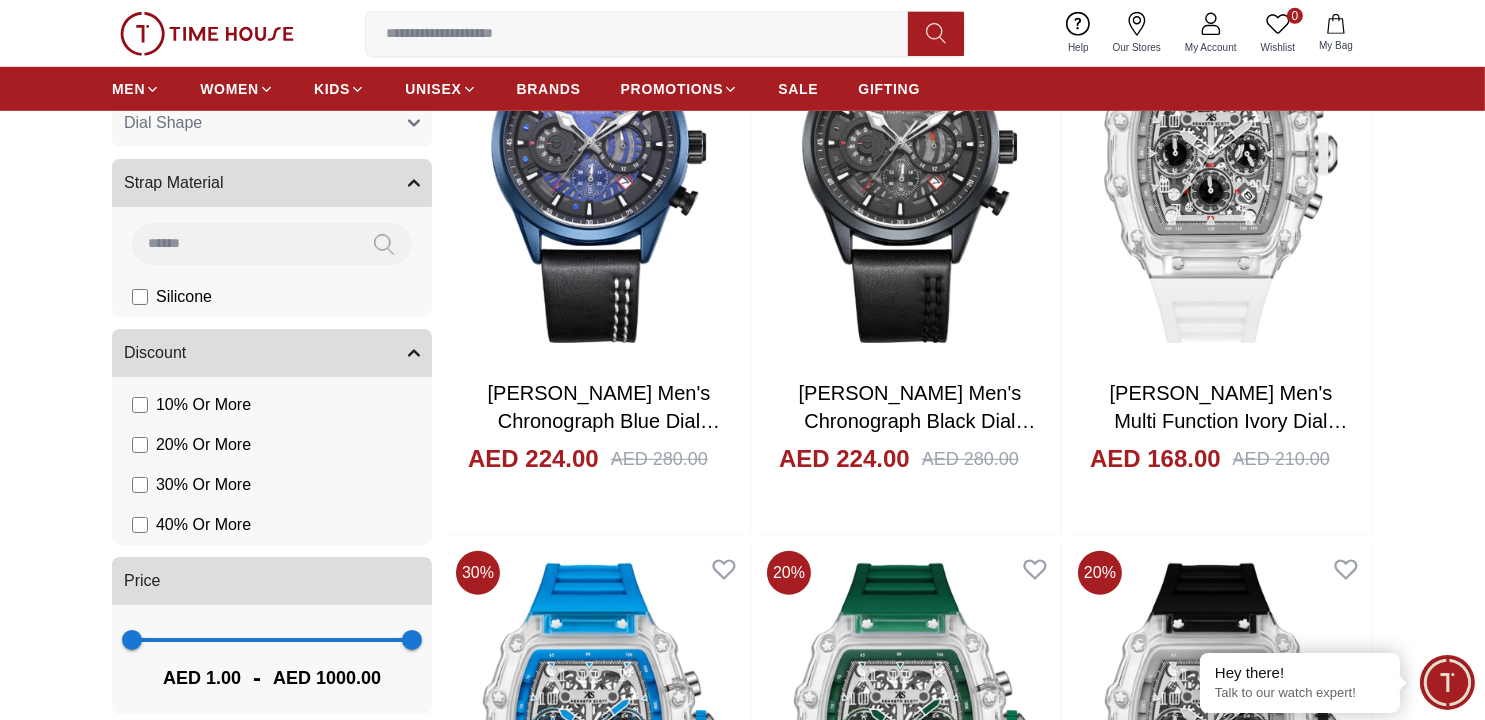 scroll, scrollTop: 1500, scrollLeft: 0, axis: vertical 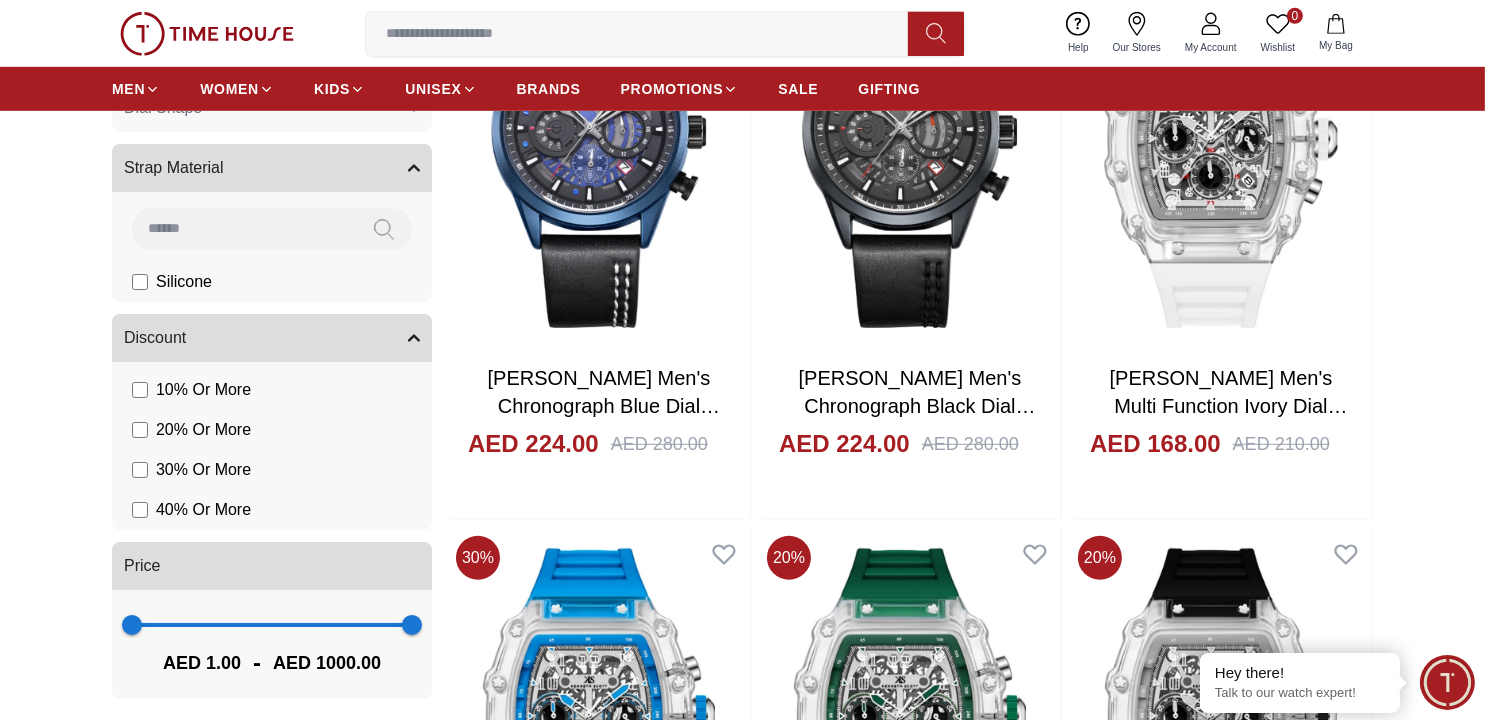 click on "Strap Material" at bounding box center (272, 168) 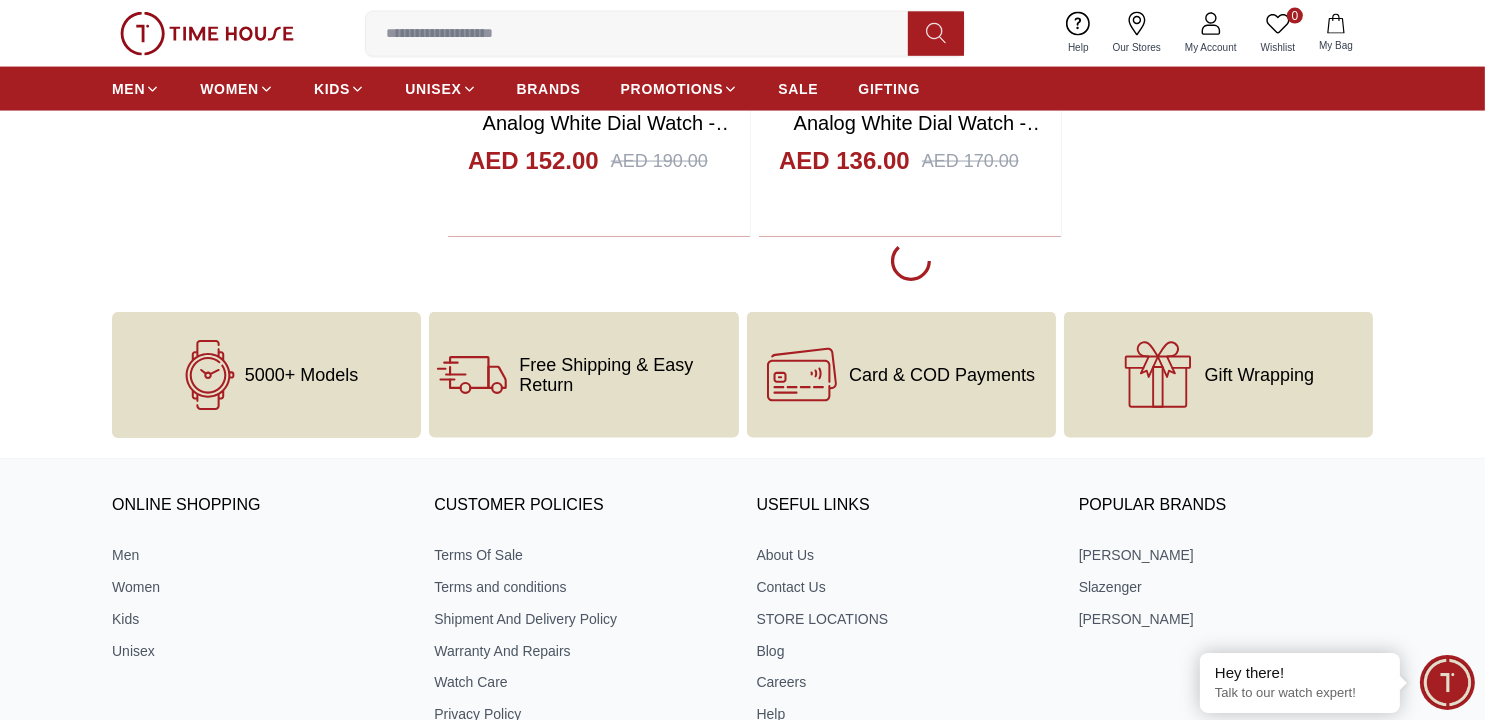 scroll, scrollTop: 4100, scrollLeft: 0, axis: vertical 